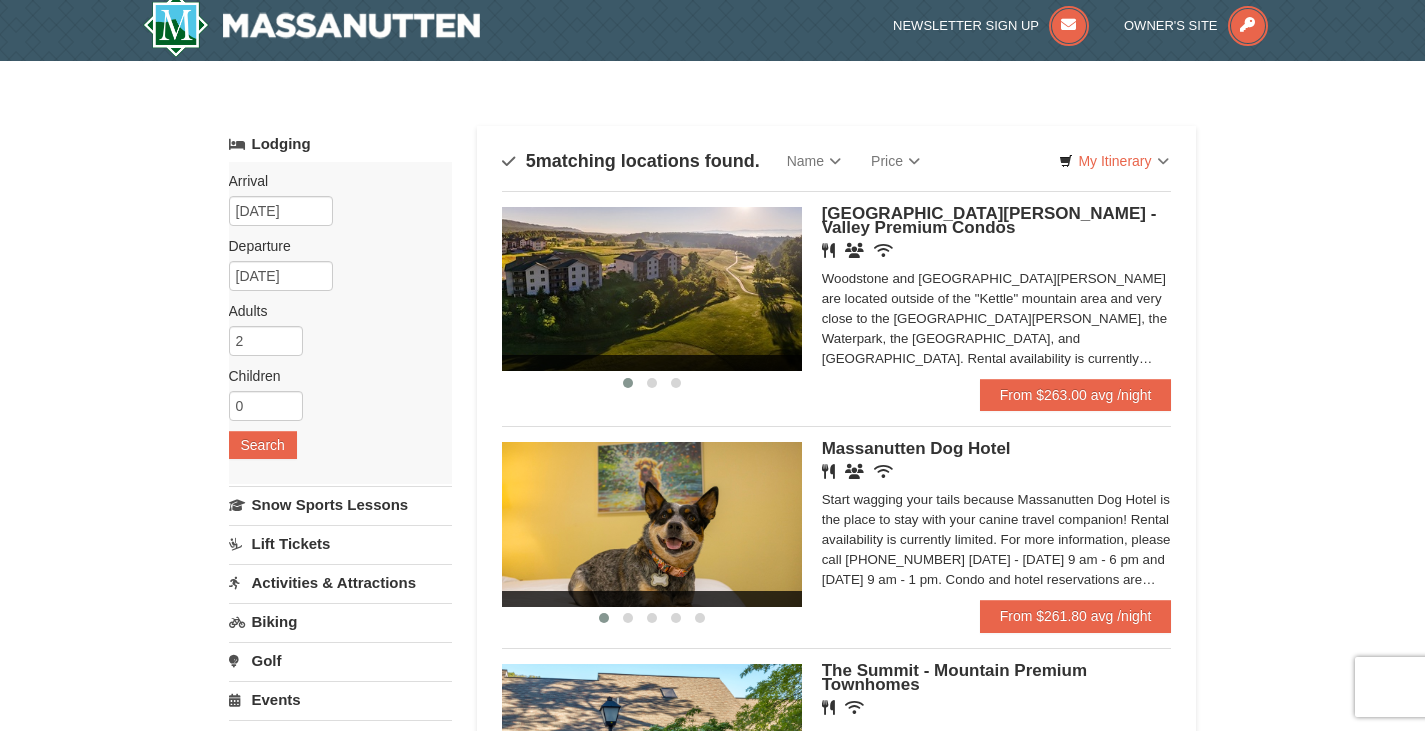 scroll, scrollTop: 25, scrollLeft: 0, axis: vertical 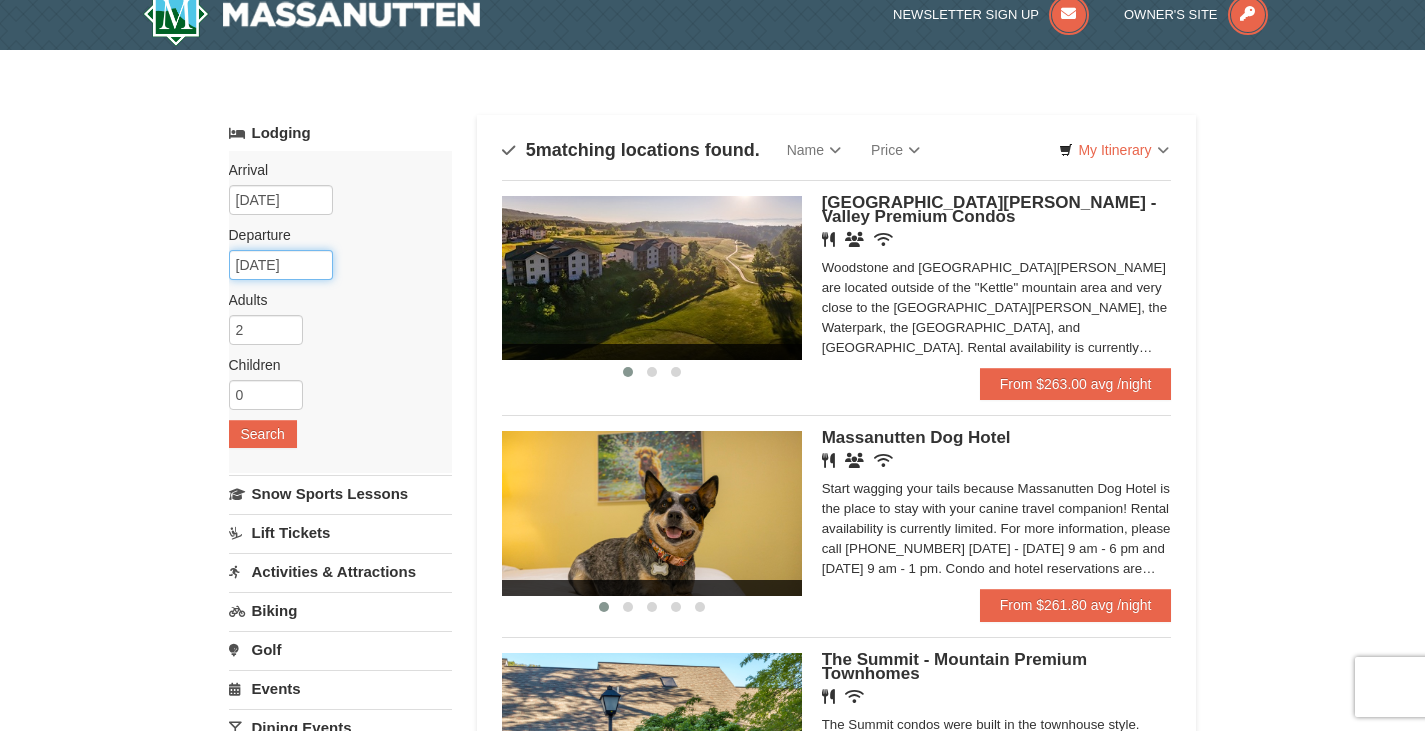 click on "01/04/2026" at bounding box center [281, 265] 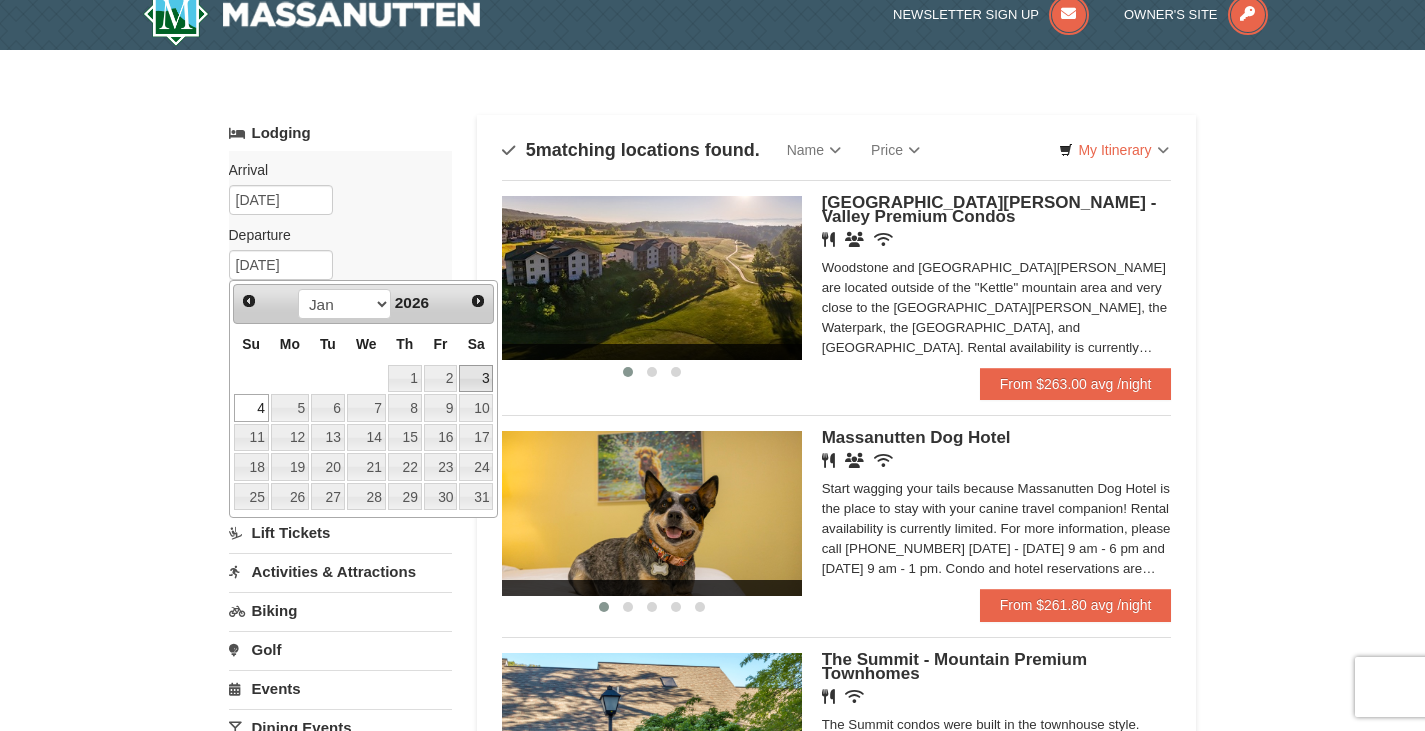 click on "3" at bounding box center (476, 379) 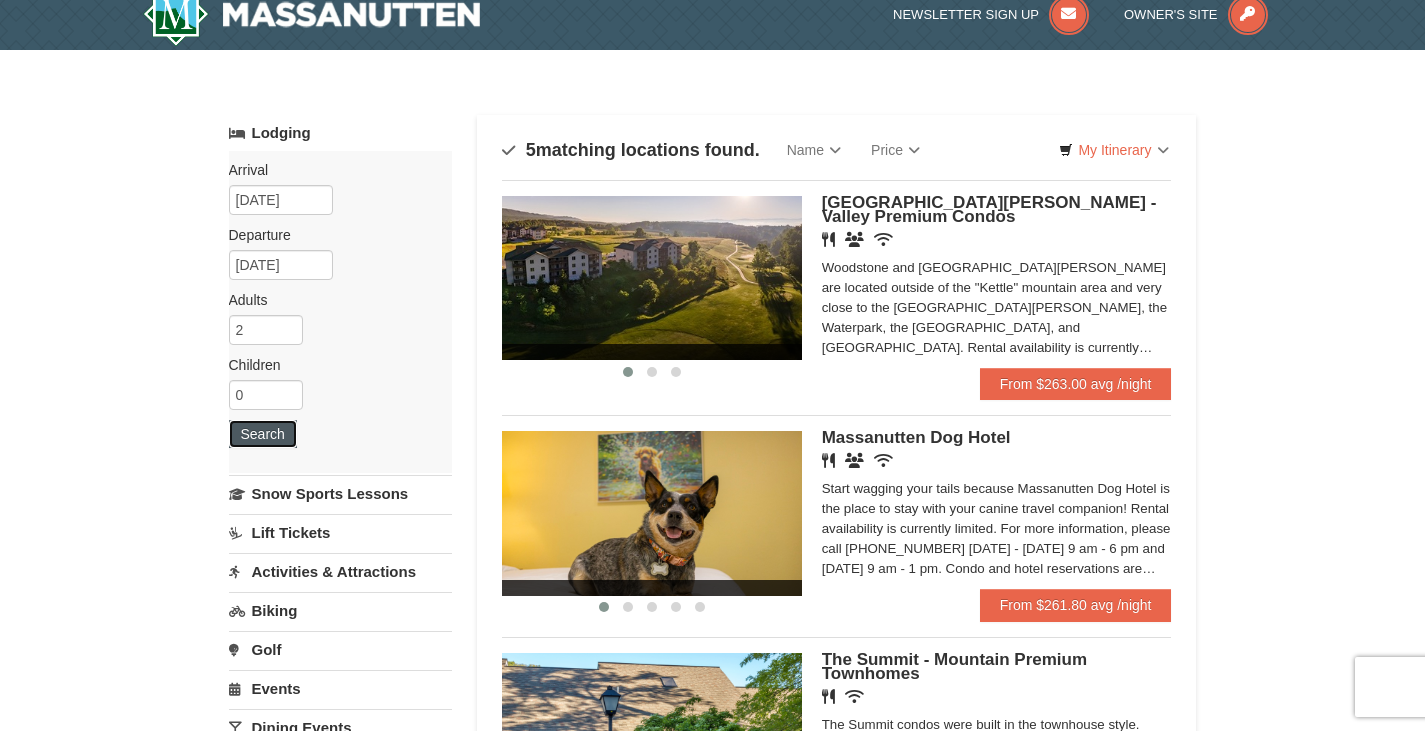 click on "Search" at bounding box center [263, 434] 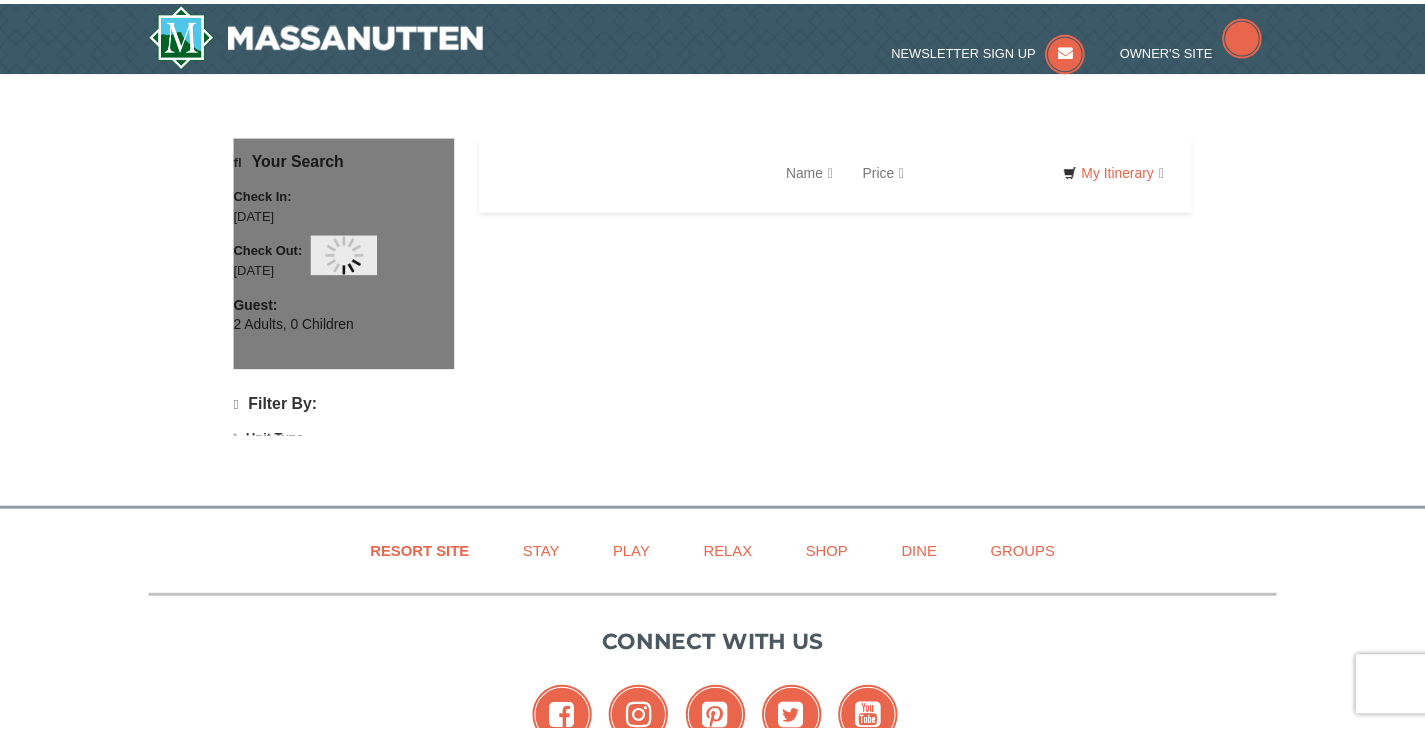 scroll, scrollTop: 0, scrollLeft: 0, axis: both 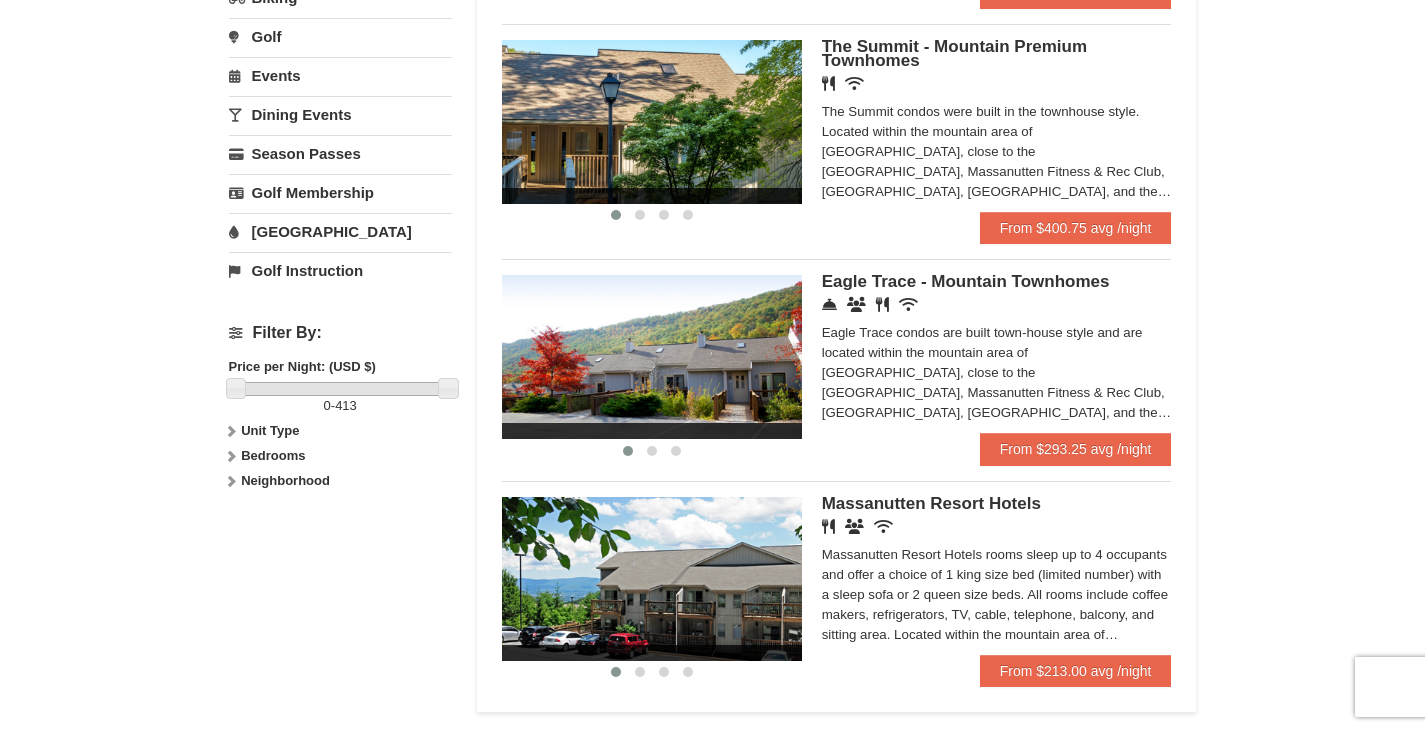 click at bounding box center (231, 456) 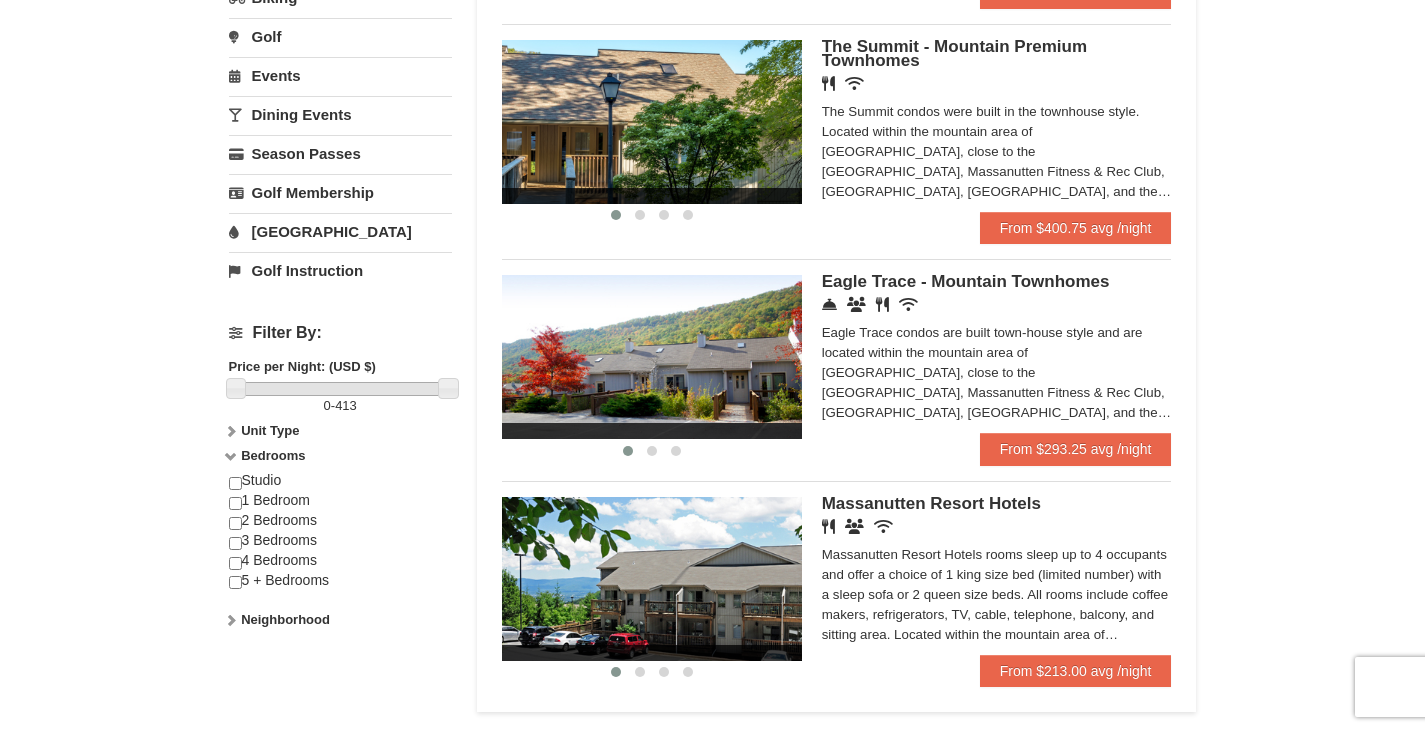 click on "Studio
1 Bedroom
2 Bedrooms
3 Bedrooms
4 Bedrooms
5 + Bedrooms" at bounding box center [340, 540] 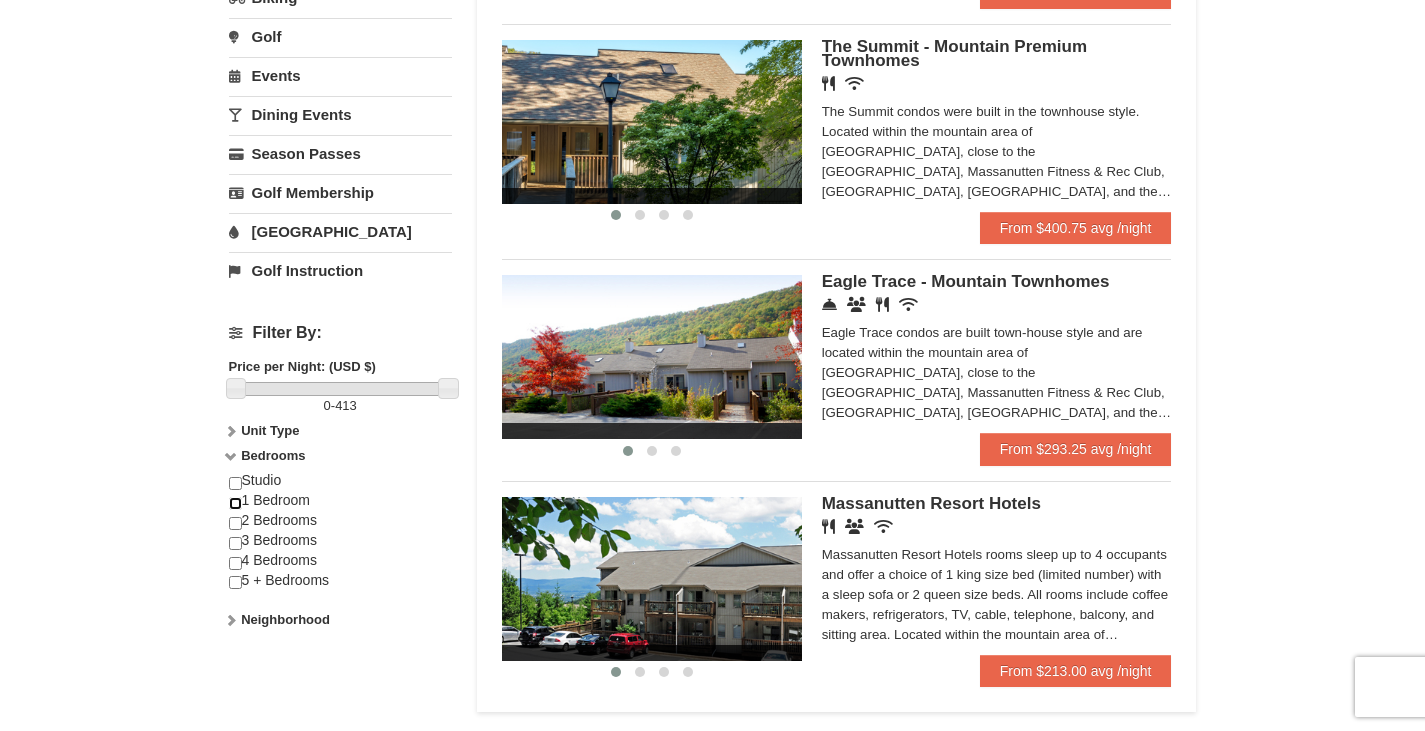 click at bounding box center (235, 503) 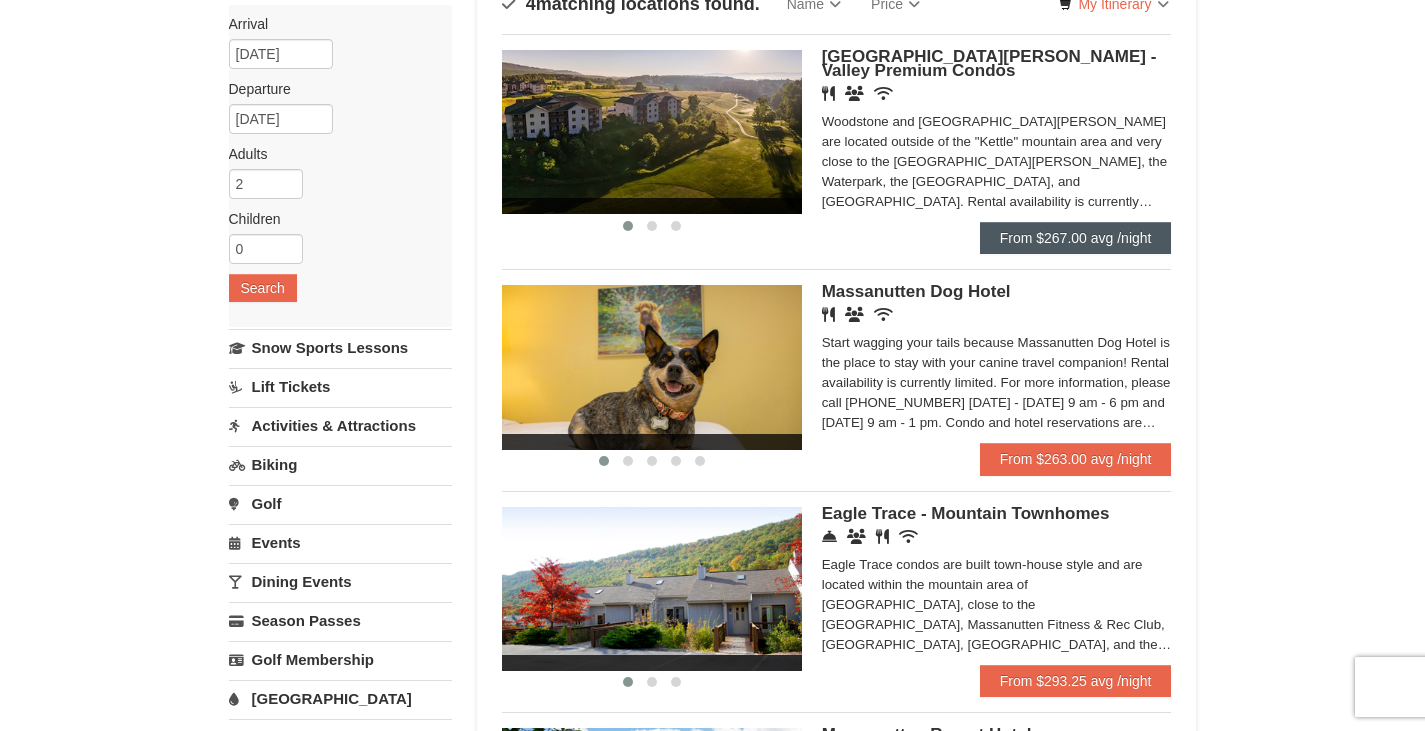 scroll, scrollTop: 0, scrollLeft: 0, axis: both 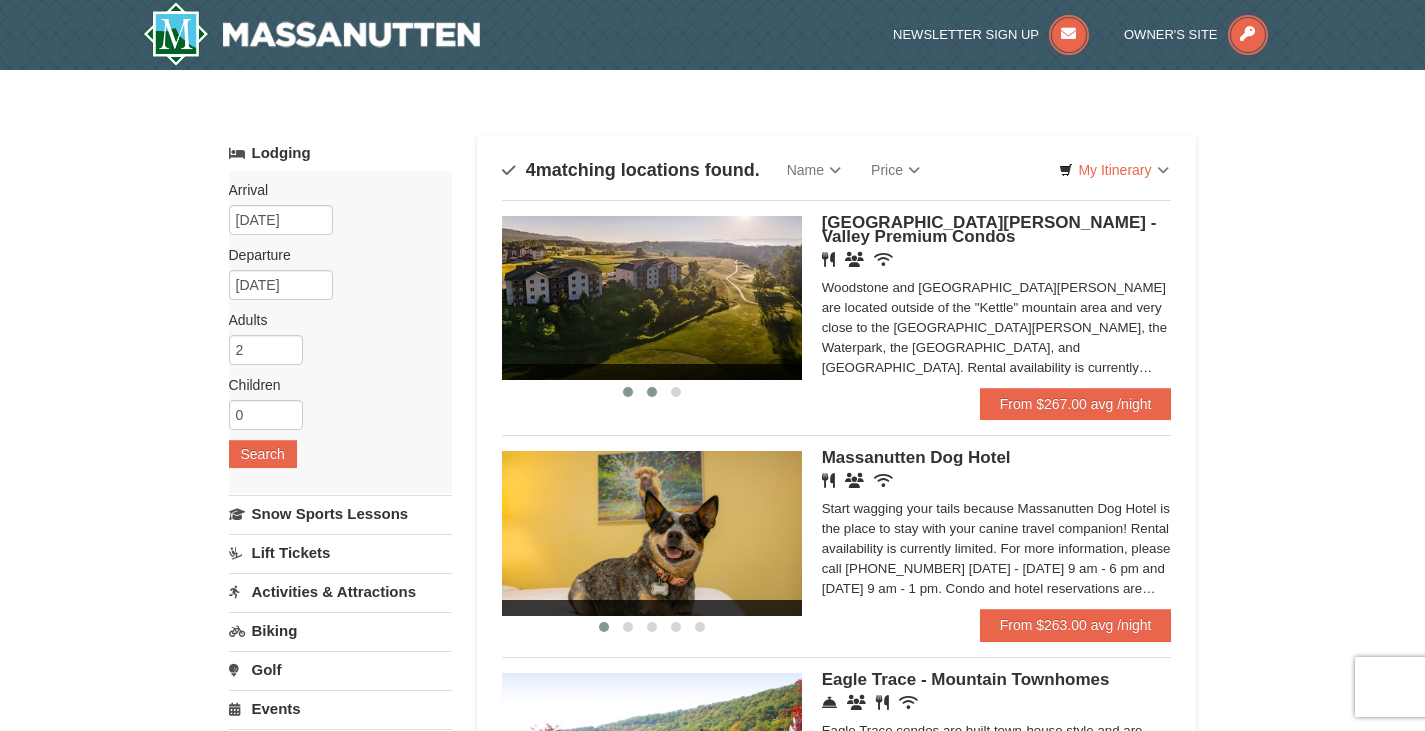 click at bounding box center [652, 392] 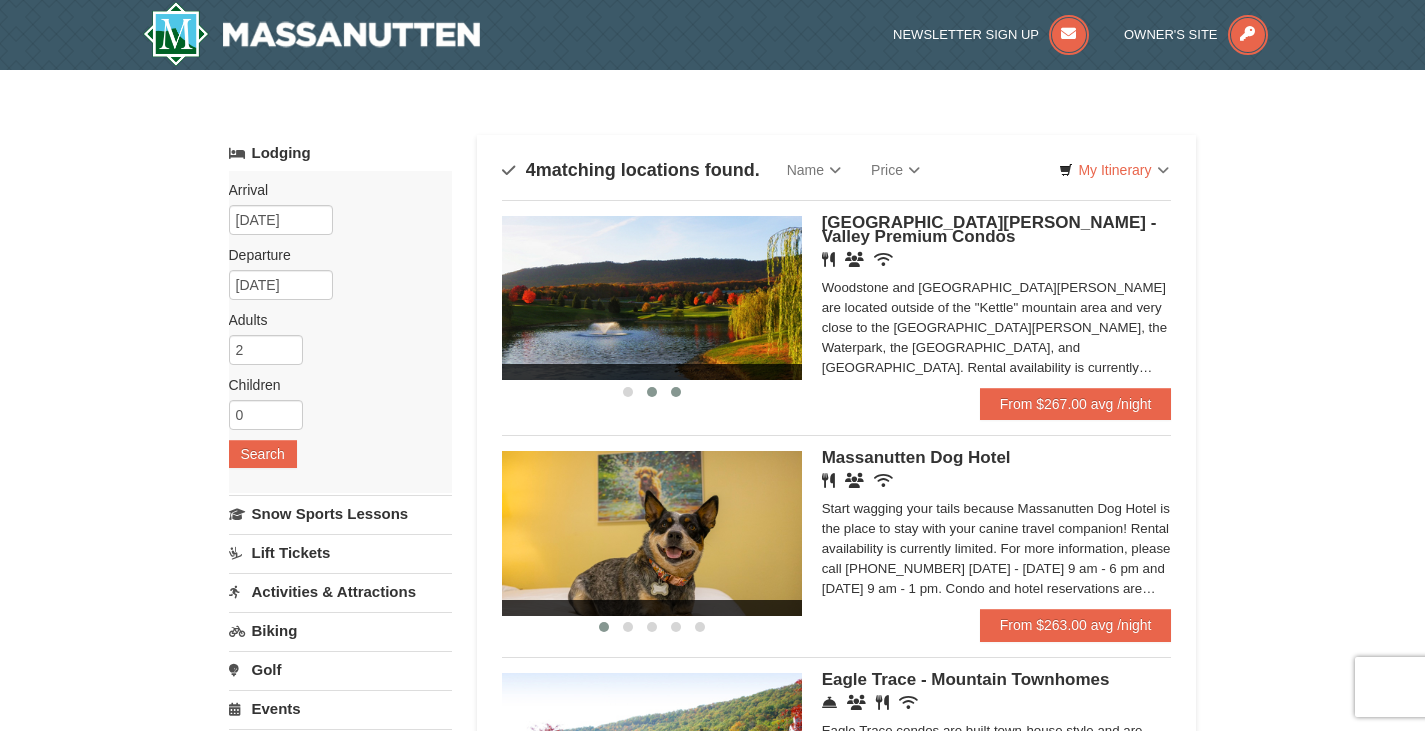 click at bounding box center [676, 392] 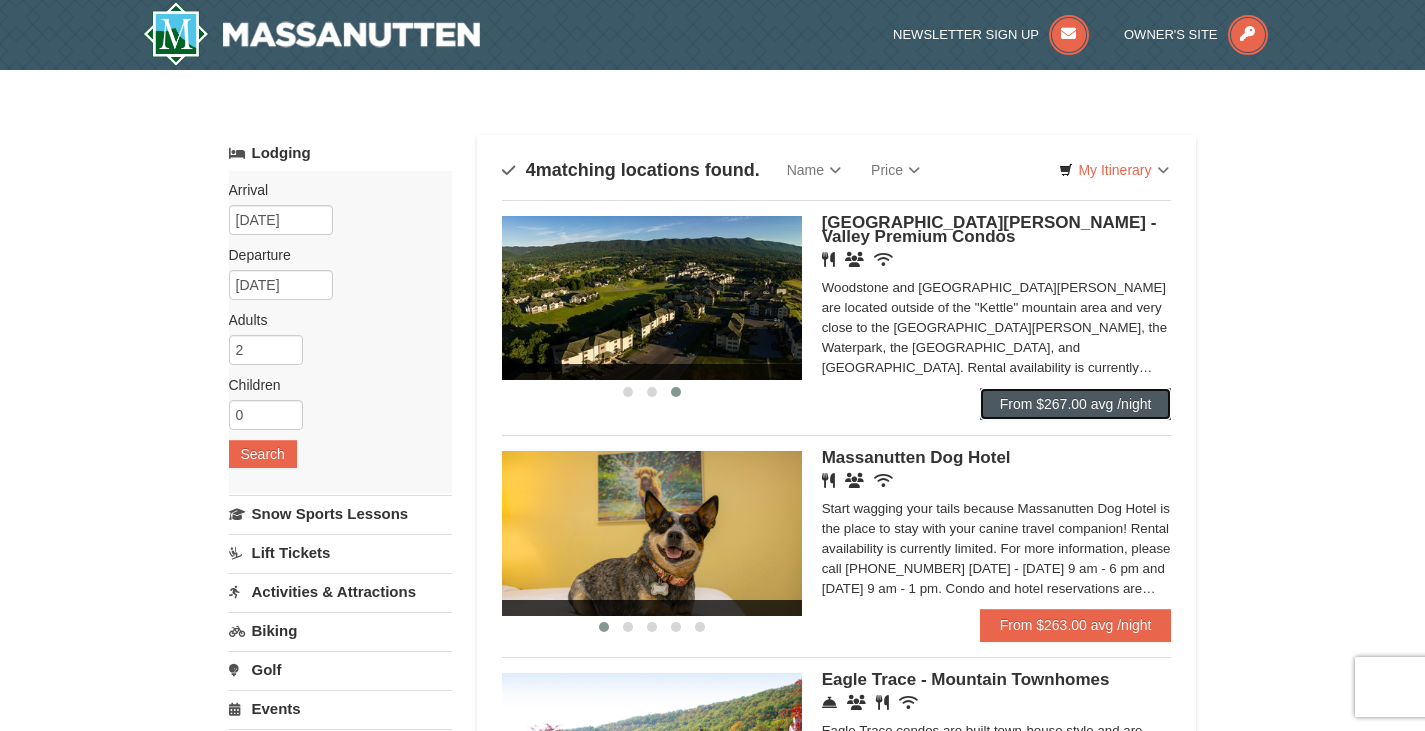 click on "From $267.00 avg /night" at bounding box center [1076, 404] 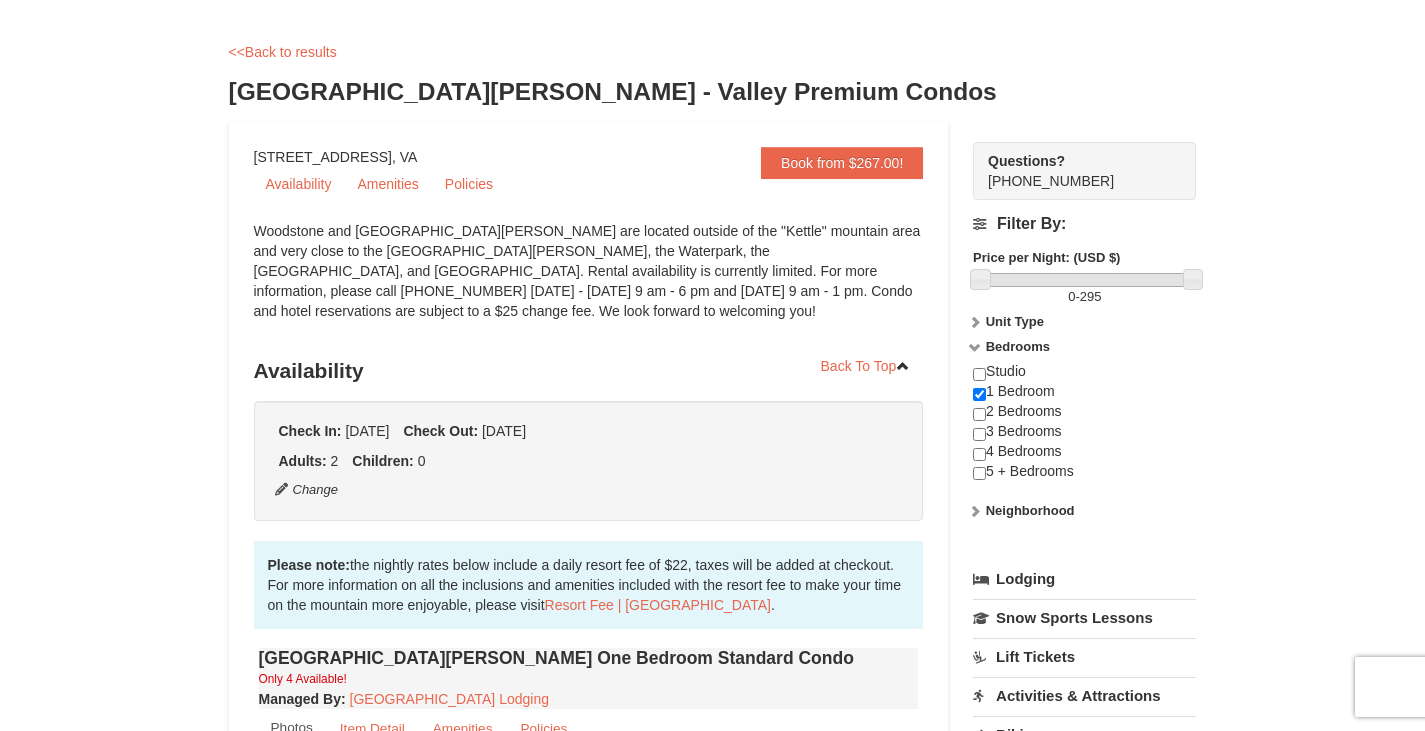 scroll, scrollTop: 213, scrollLeft: 0, axis: vertical 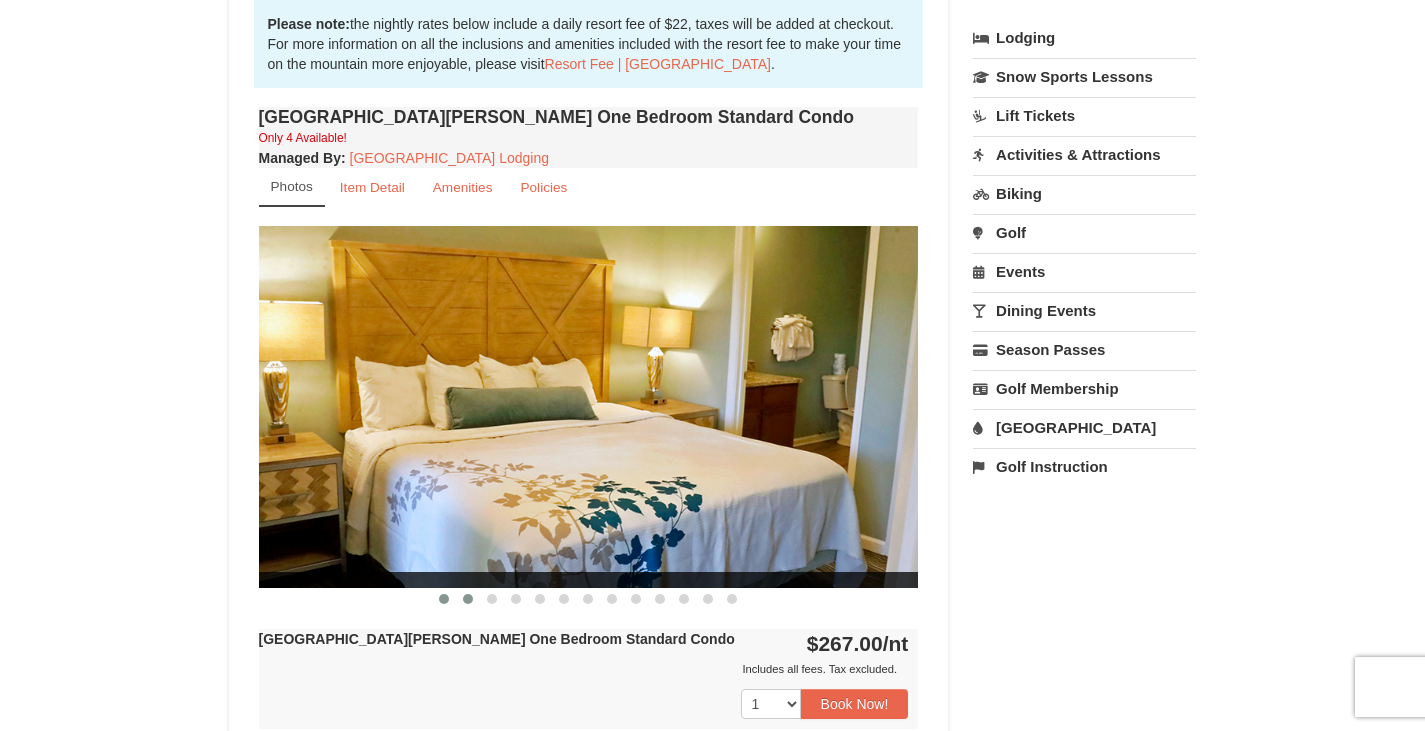 click at bounding box center (468, 599) 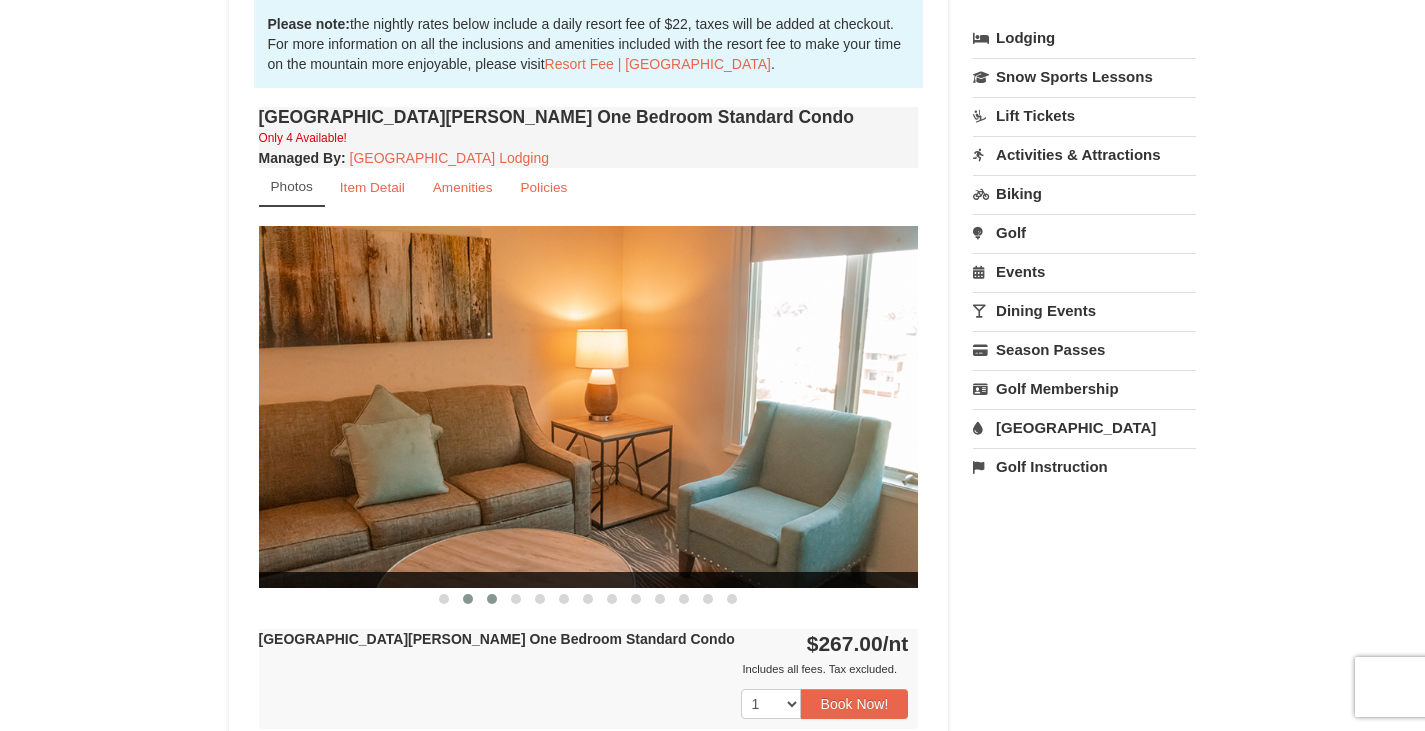 click at bounding box center (492, 599) 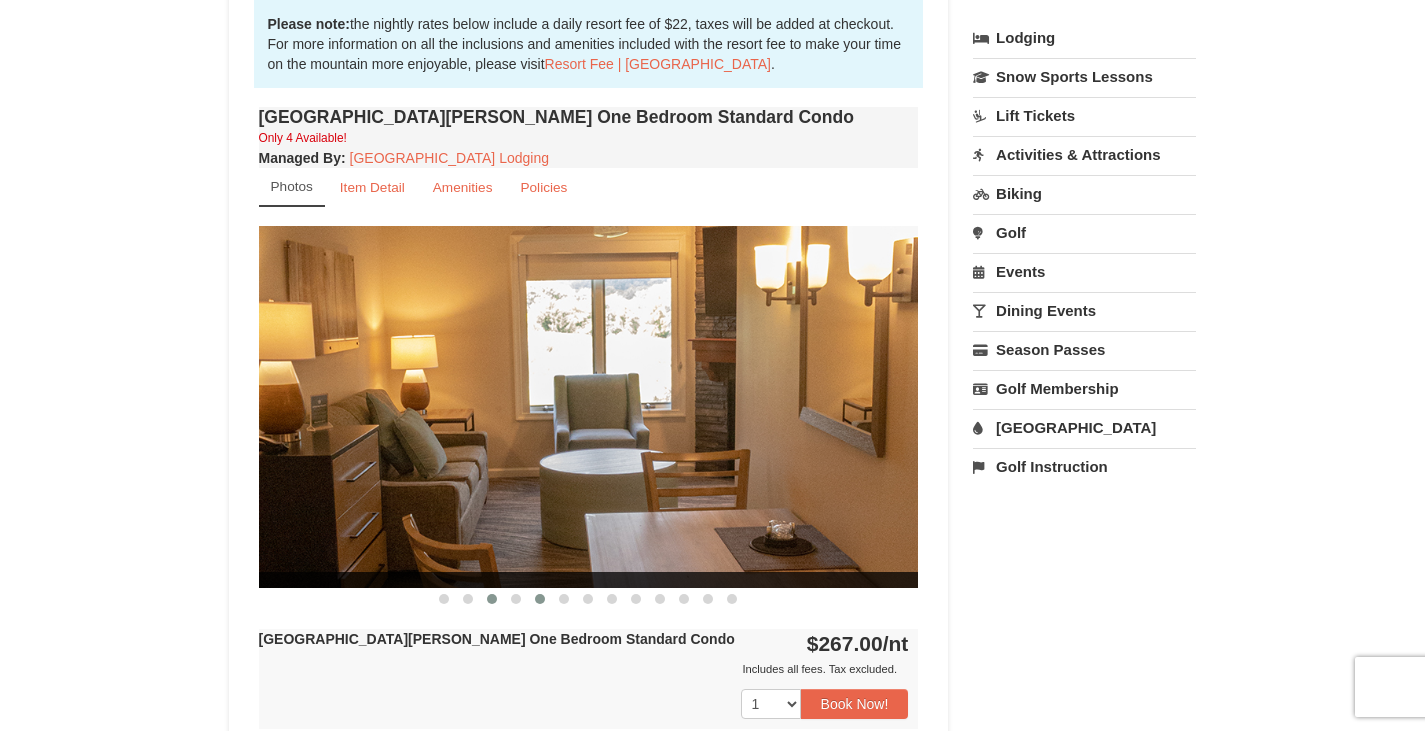 click at bounding box center [540, 599] 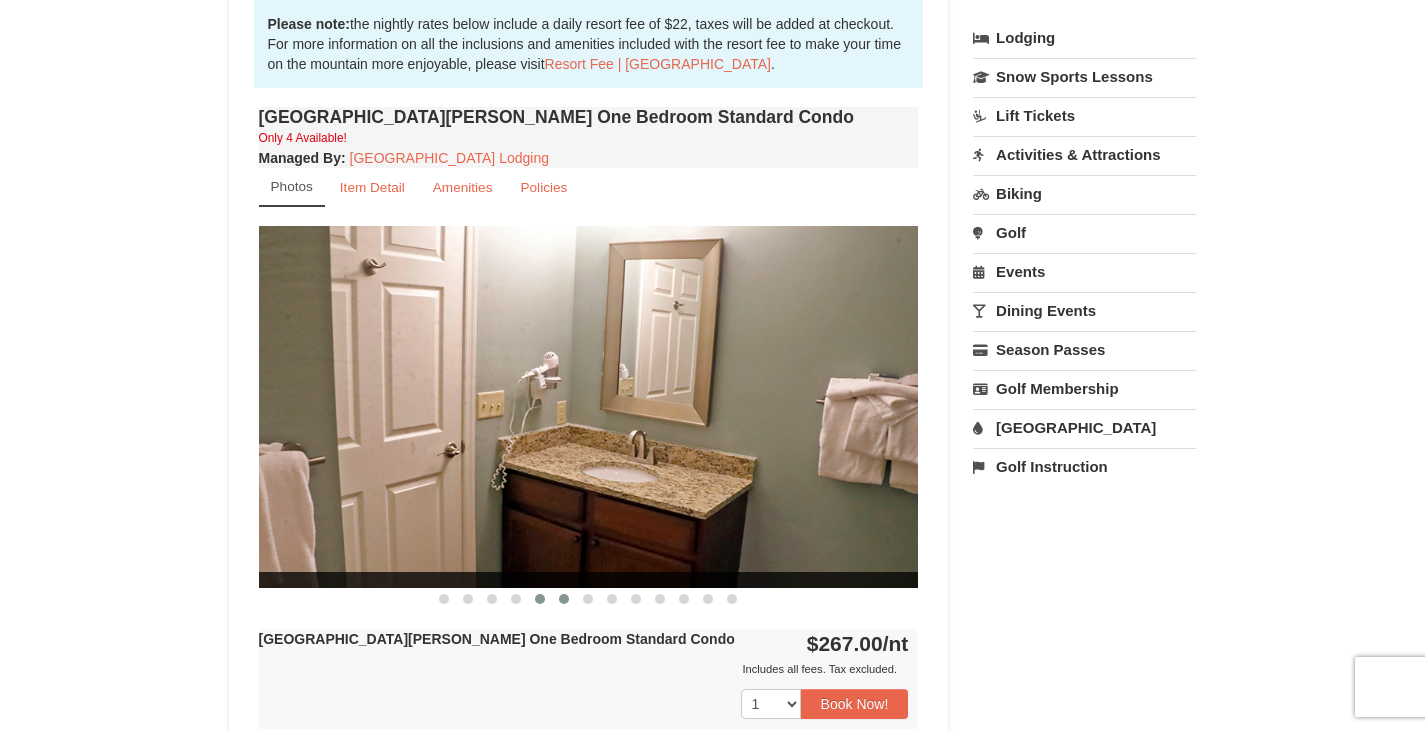 click at bounding box center [564, 599] 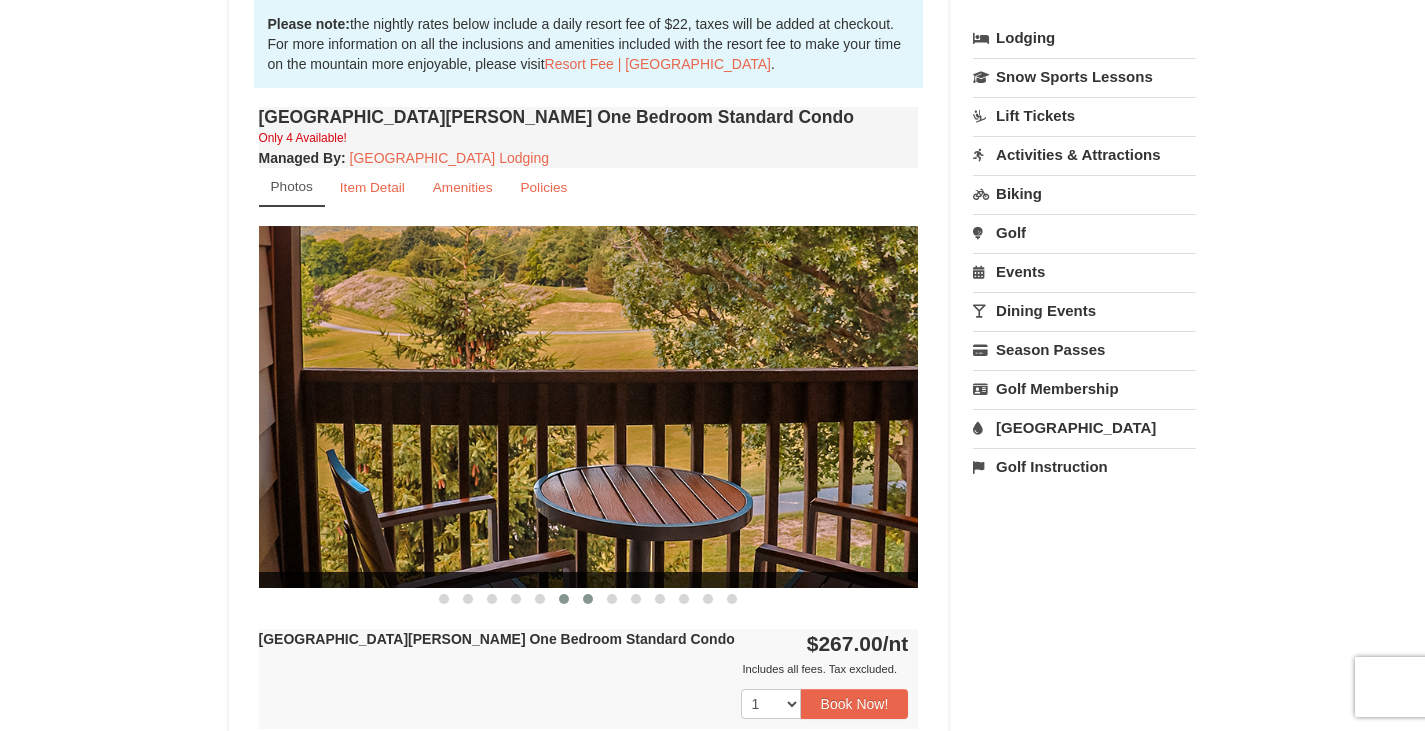 click at bounding box center [588, 599] 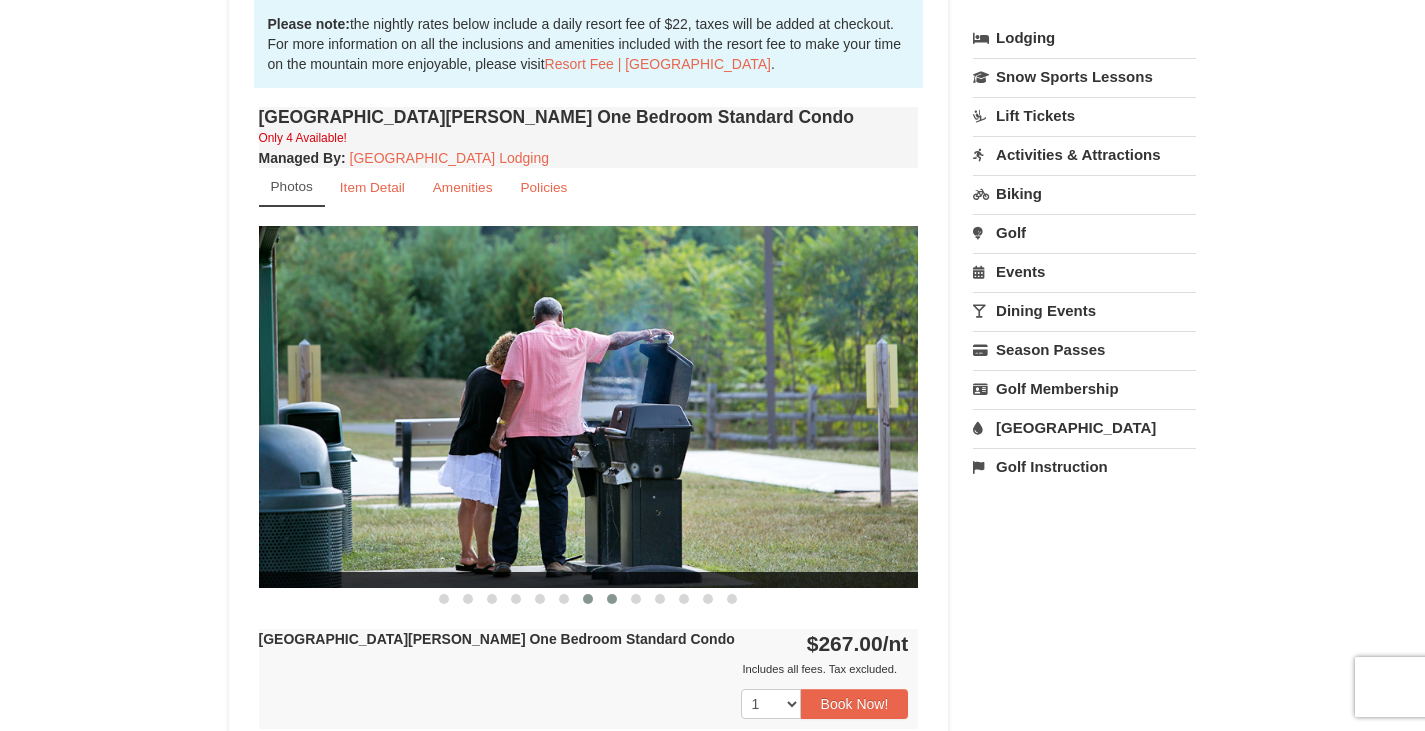 click at bounding box center (612, 599) 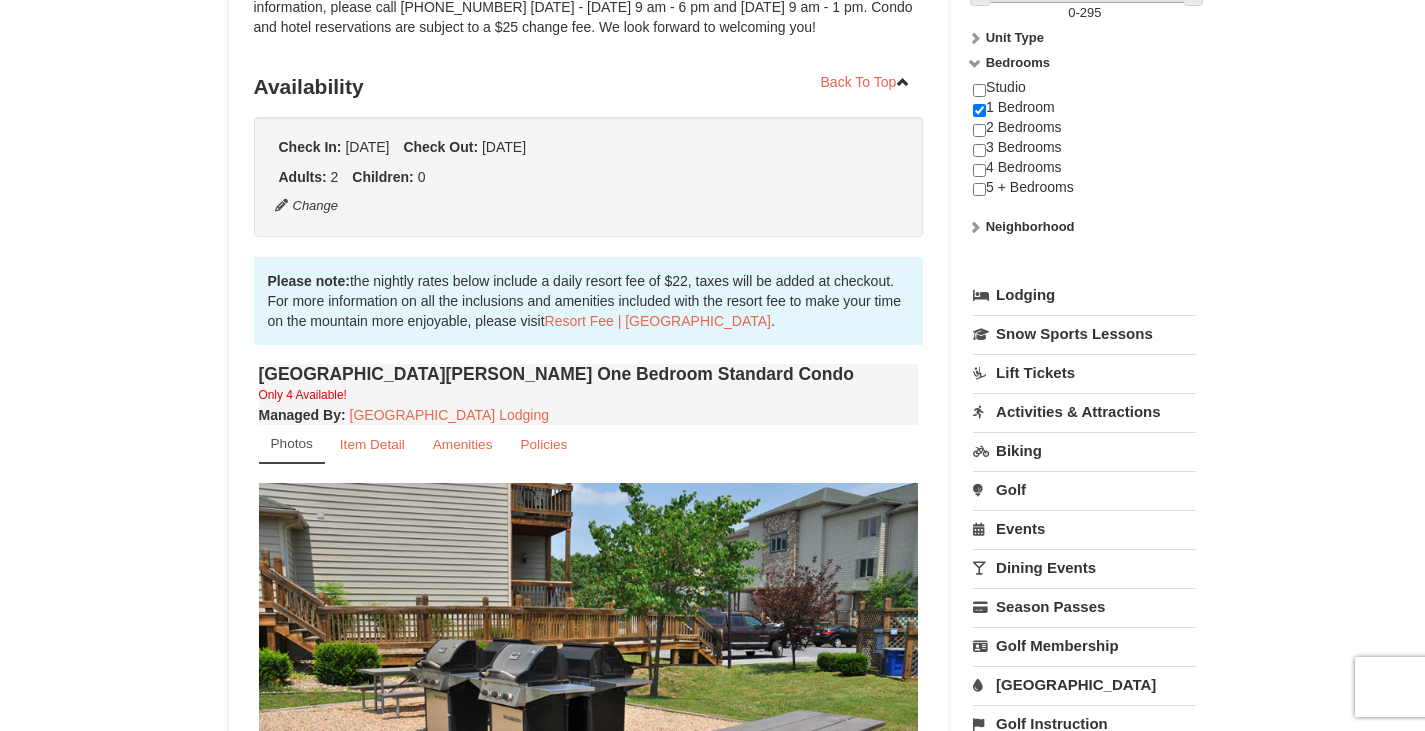 scroll, scrollTop: 358, scrollLeft: 0, axis: vertical 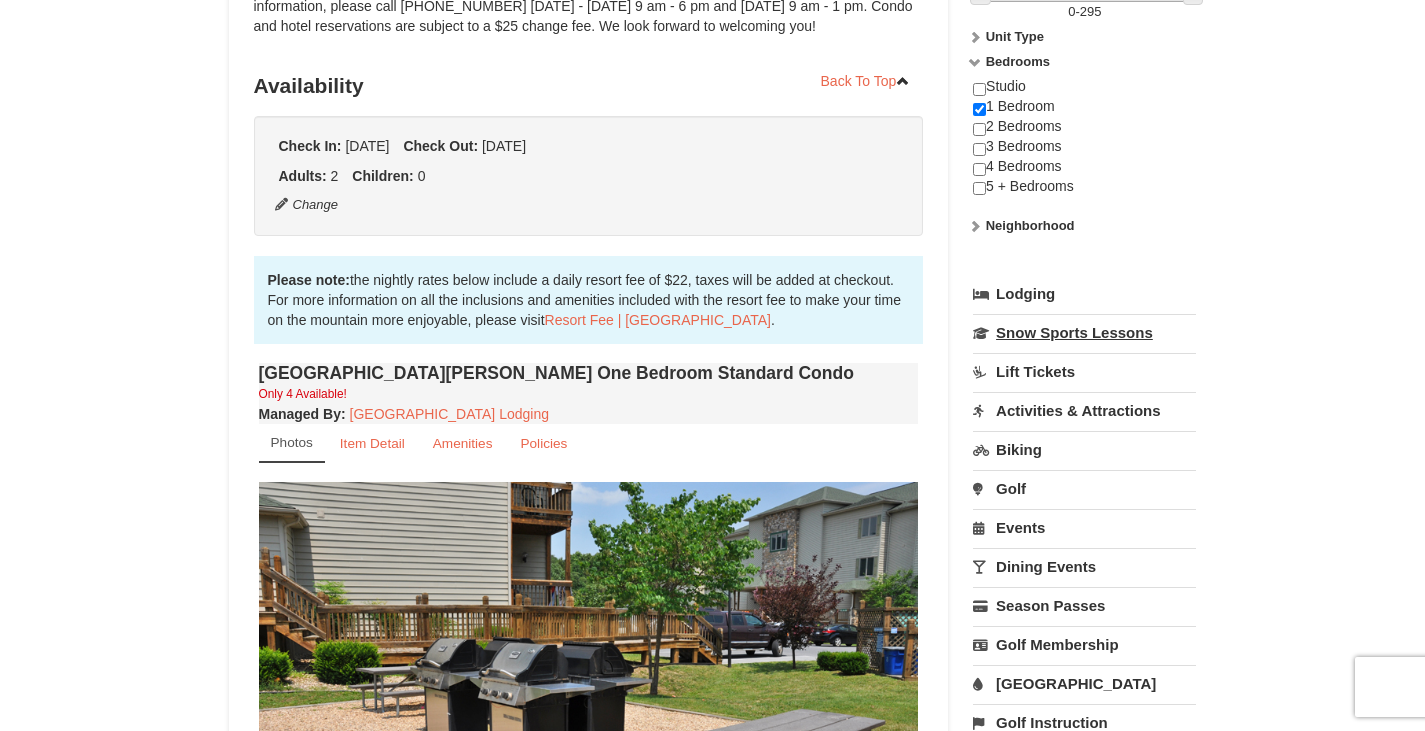 click on "Snow Sports Lessons" at bounding box center (1084, 332) 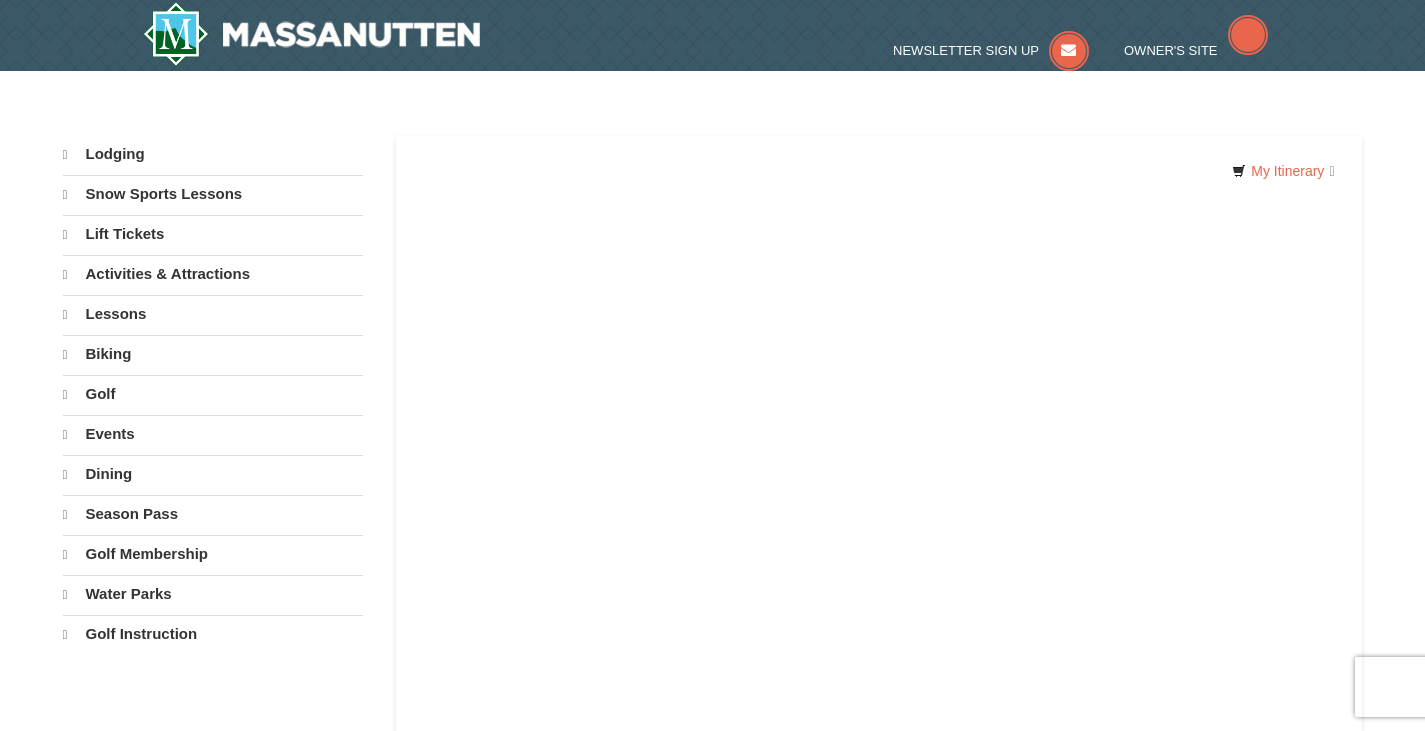 scroll, scrollTop: 0, scrollLeft: 0, axis: both 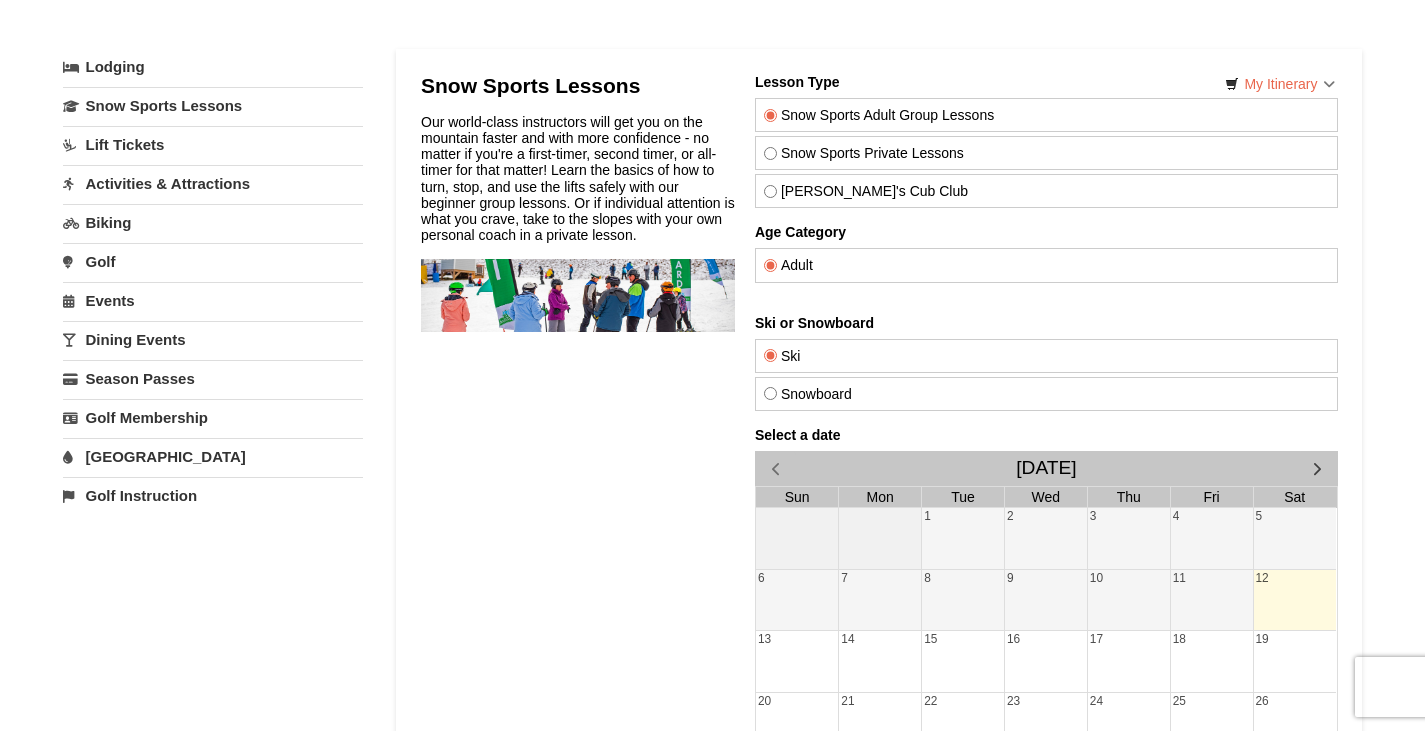 click on "Lodging" at bounding box center (213, 67) 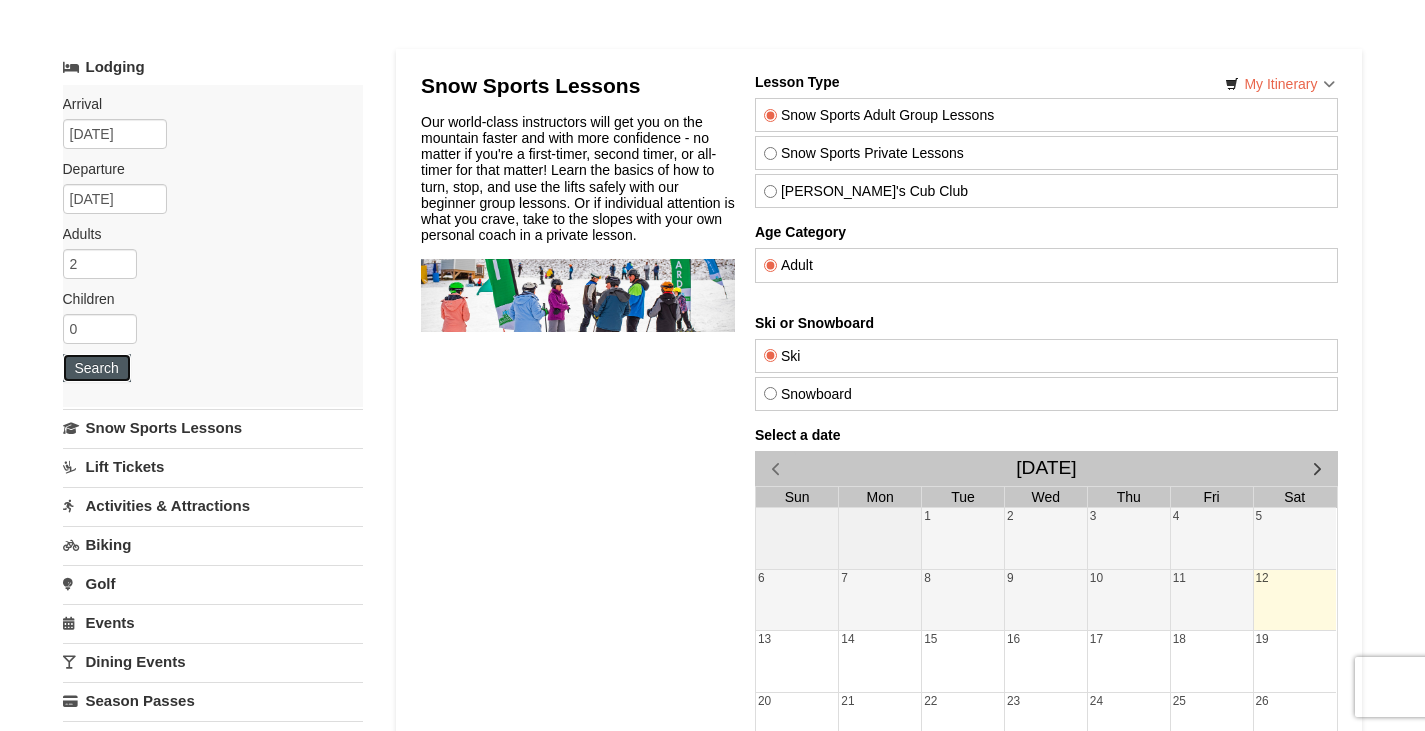 click on "Search" at bounding box center [97, 368] 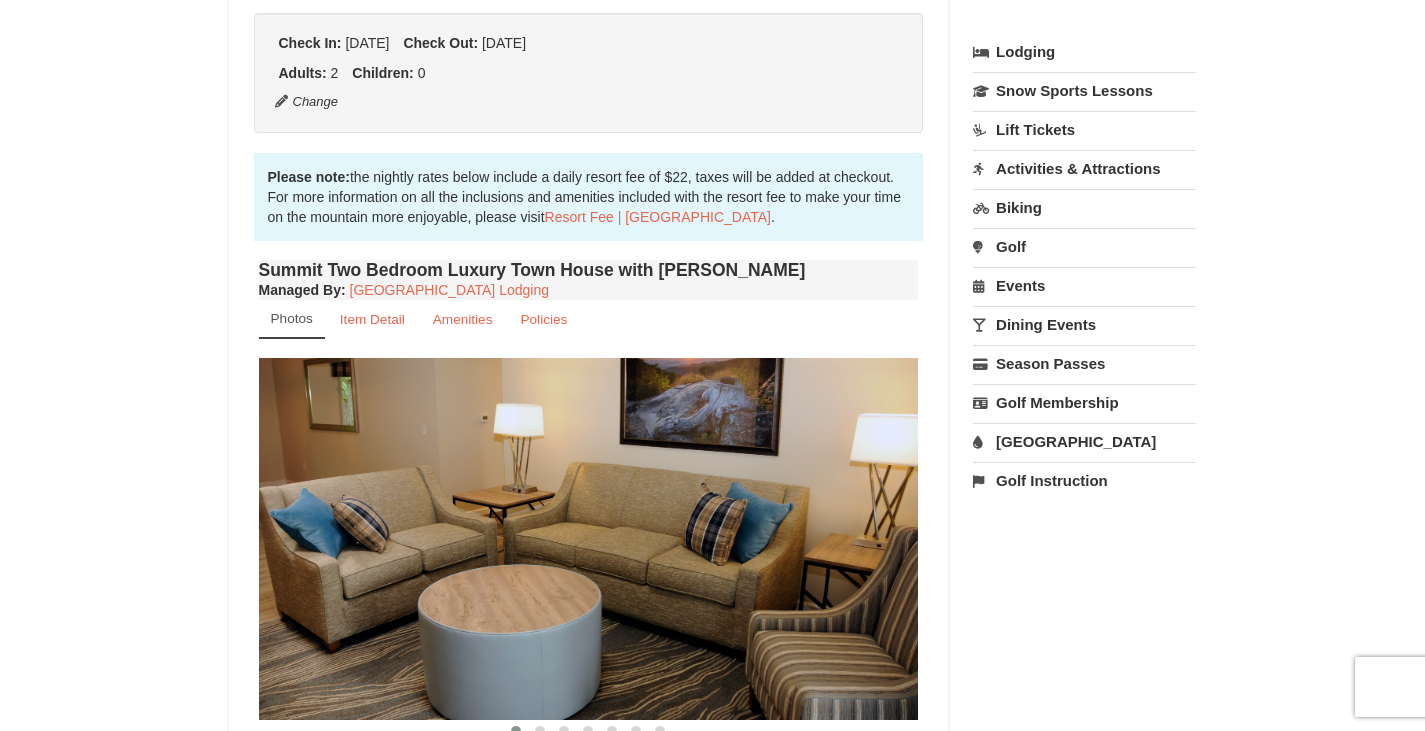 scroll, scrollTop: 527, scrollLeft: 0, axis: vertical 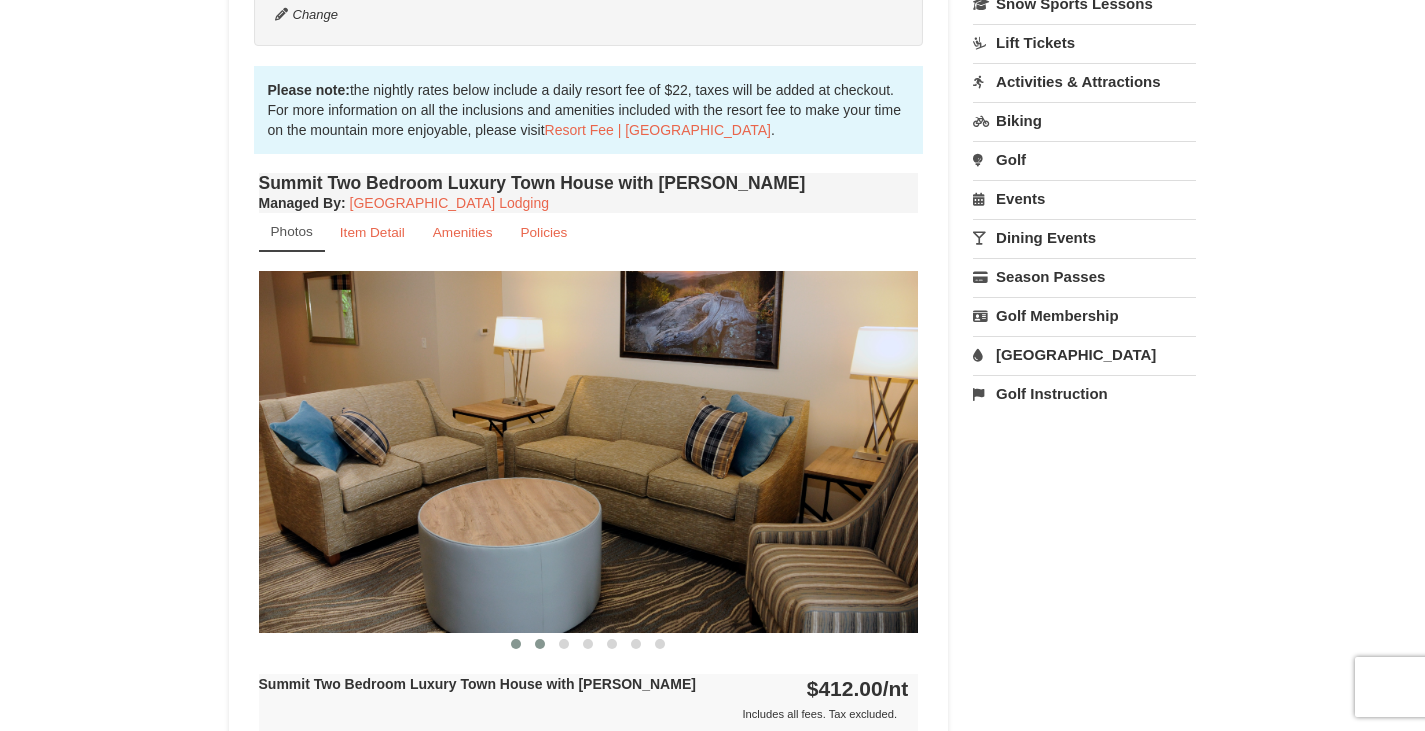 click at bounding box center (540, 644) 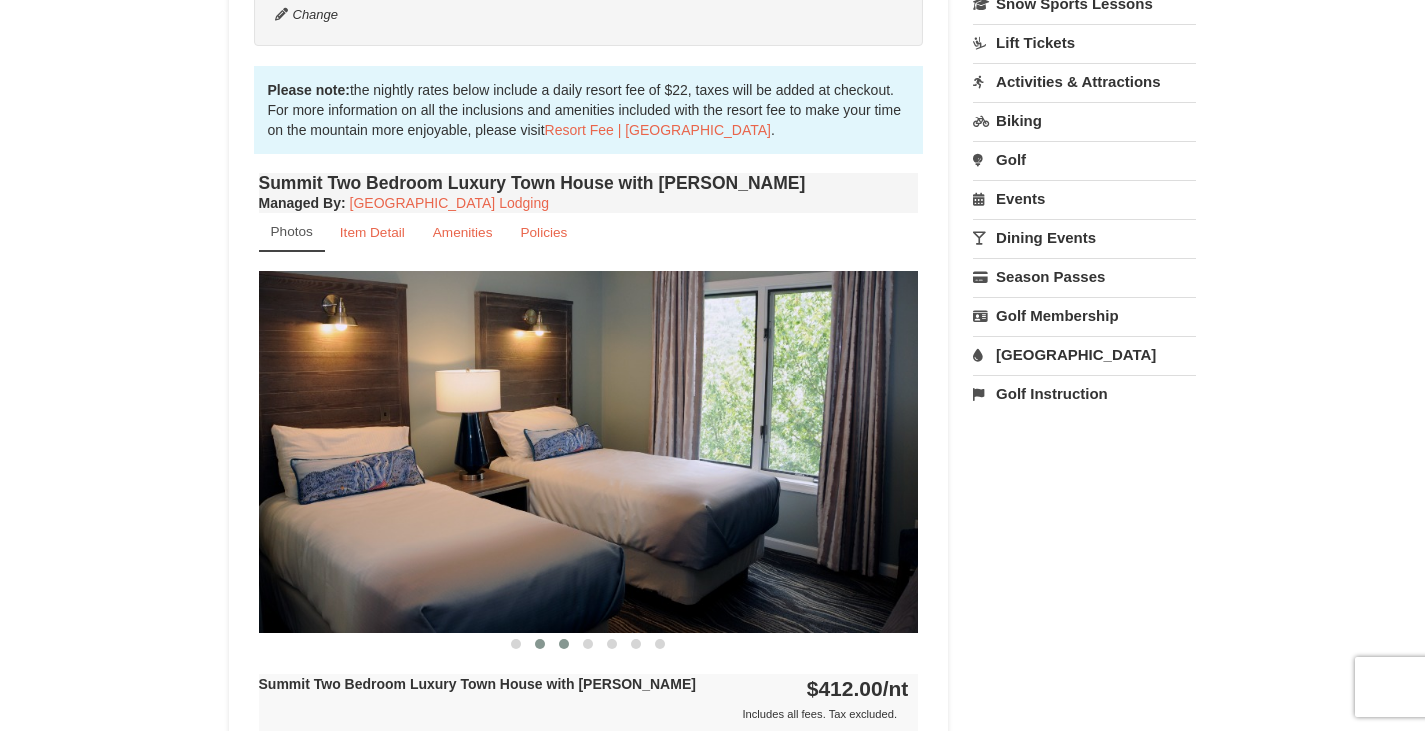 click at bounding box center (564, 644) 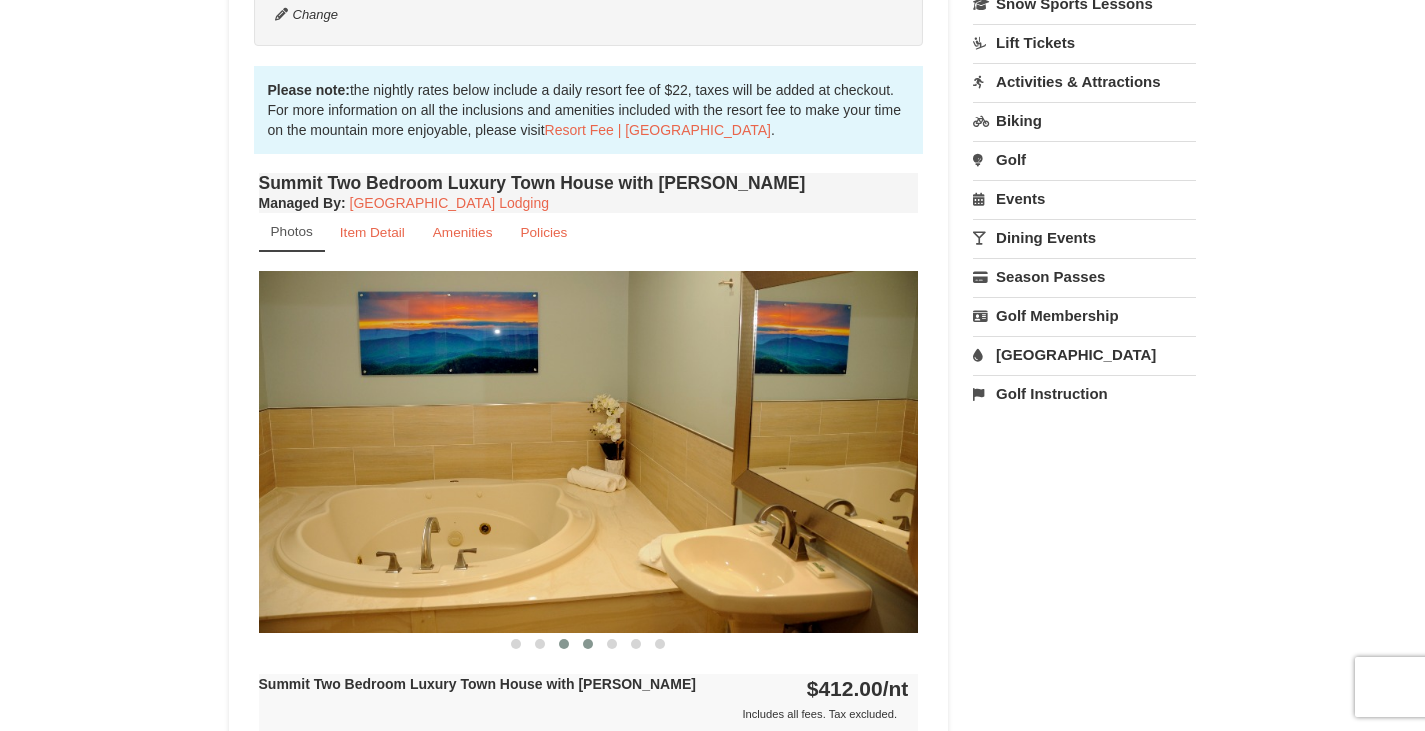 click at bounding box center [588, 644] 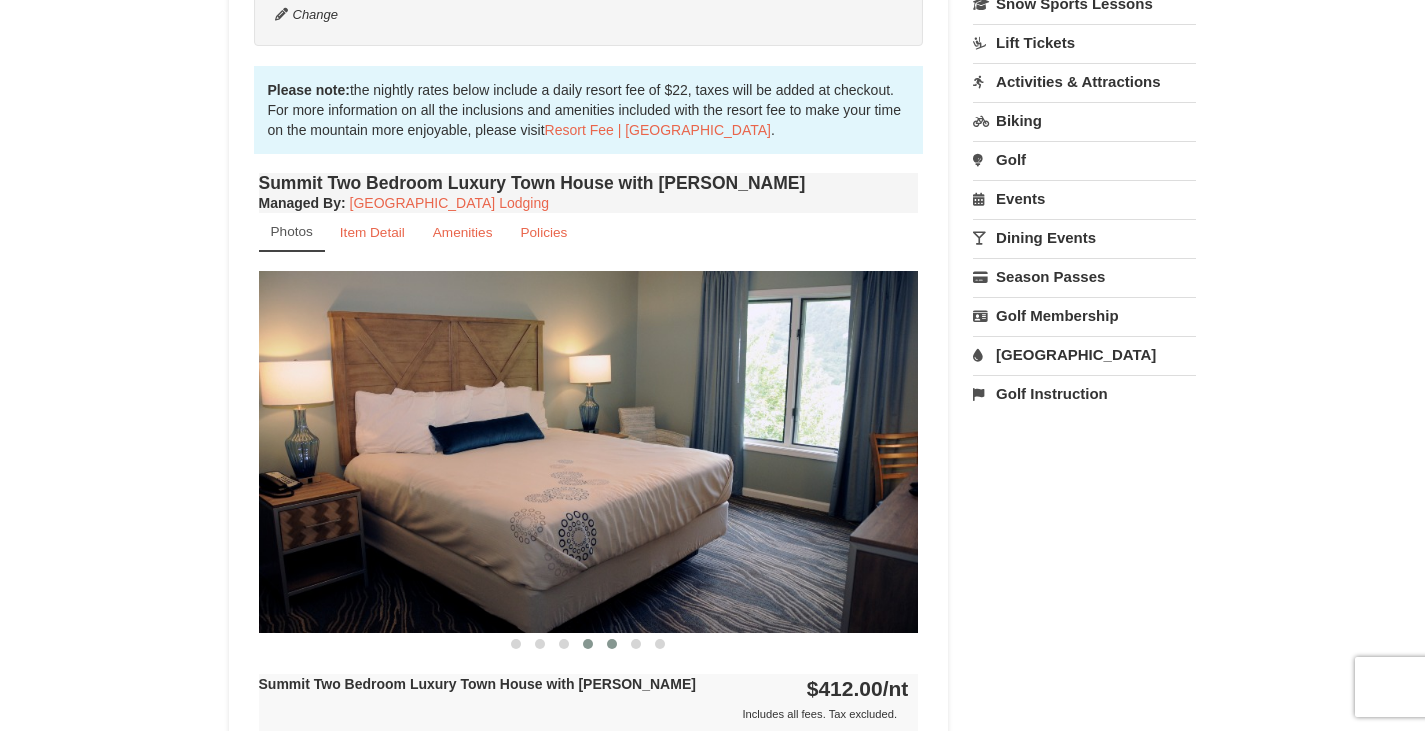 click at bounding box center [612, 644] 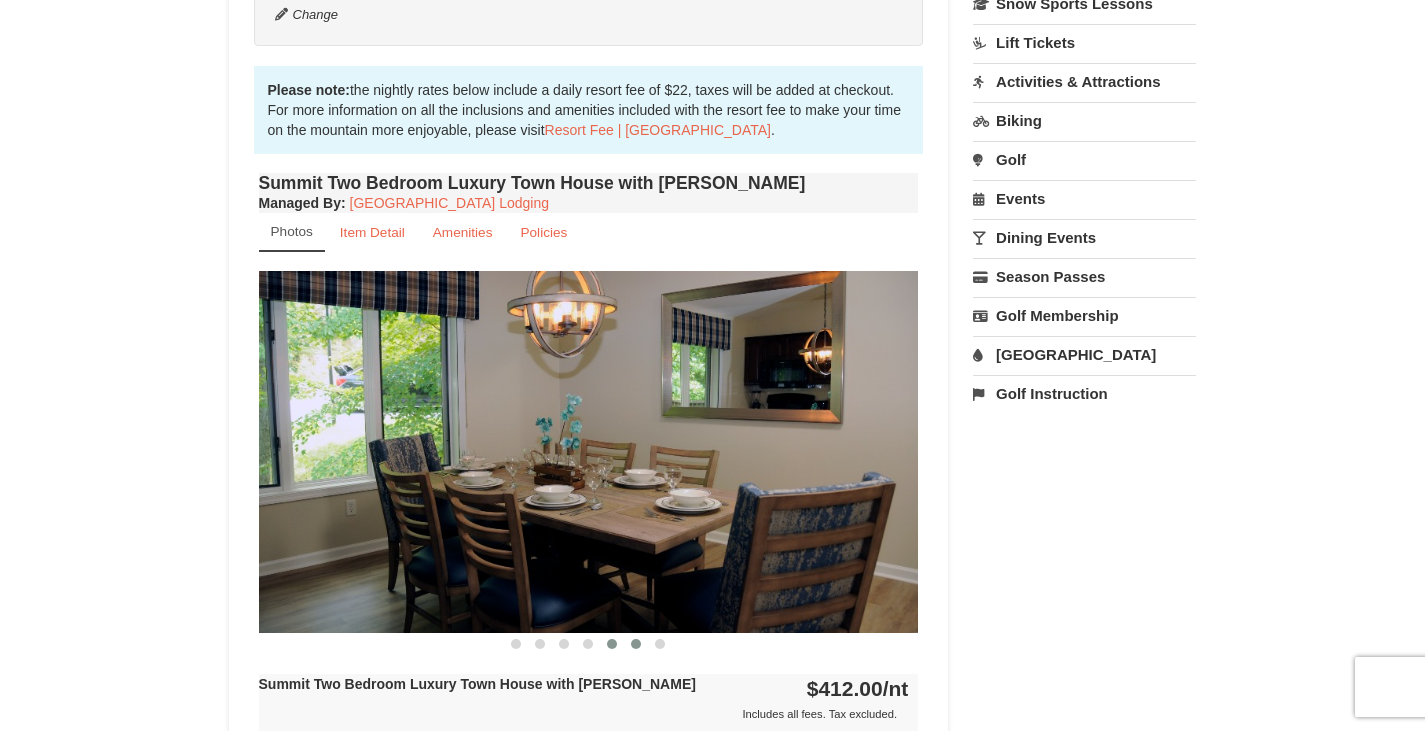 click at bounding box center [636, 644] 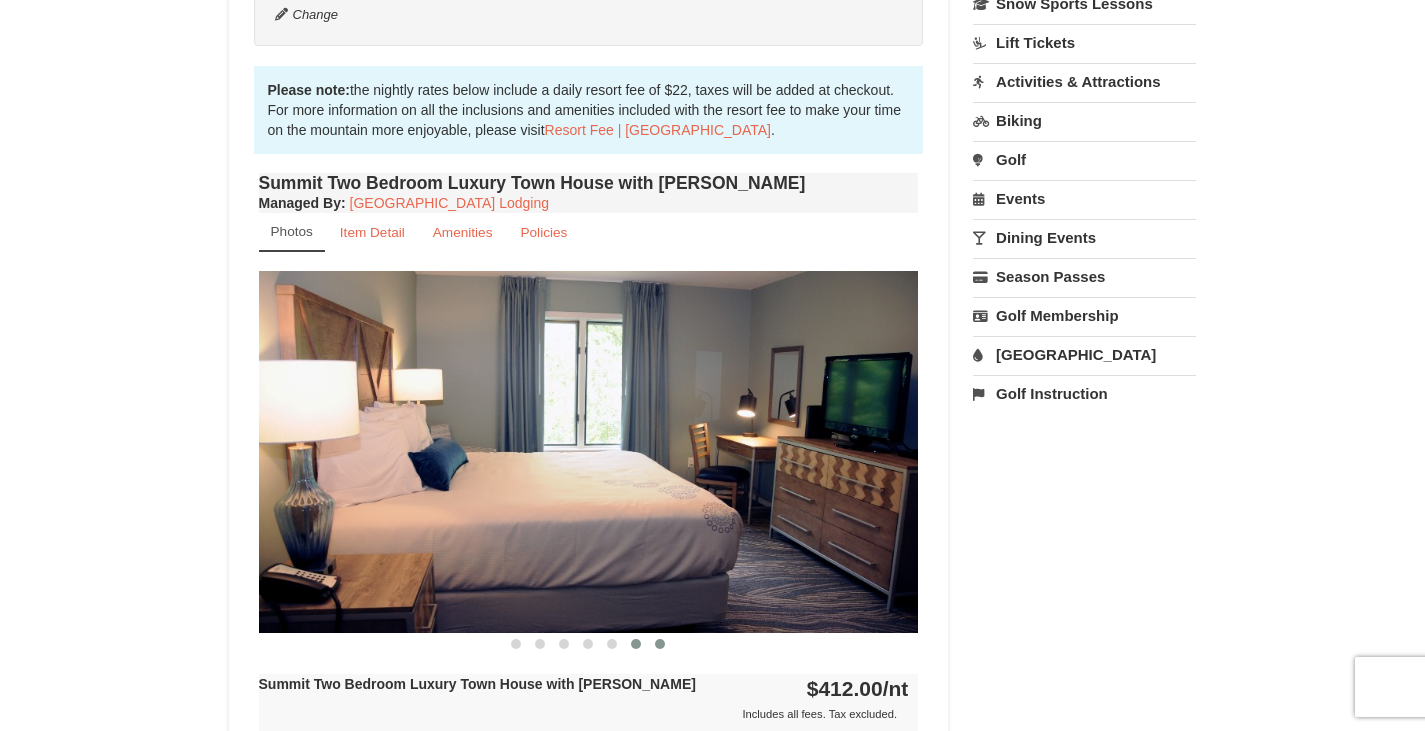 click at bounding box center (660, 644) 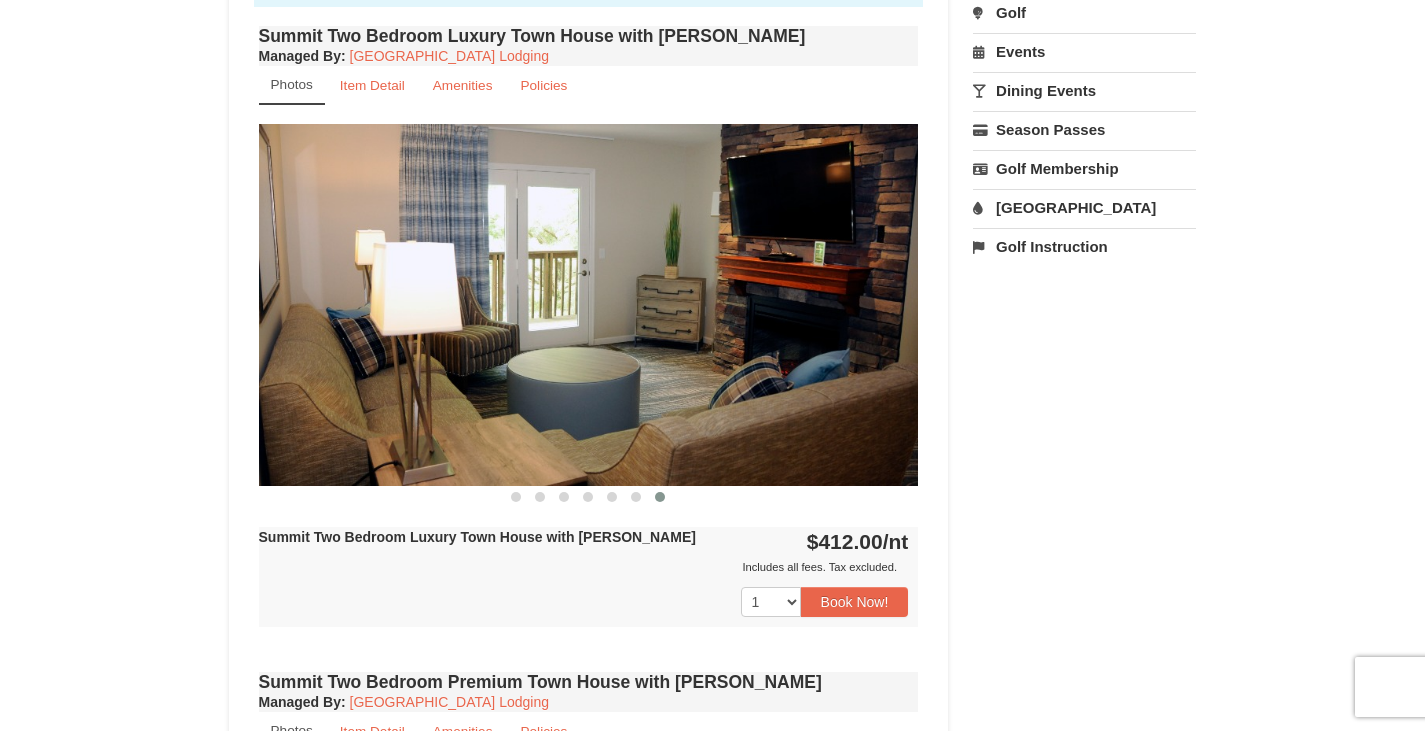 scroll, scrollTop: 682, scrollLeft: 0, axis: vertical 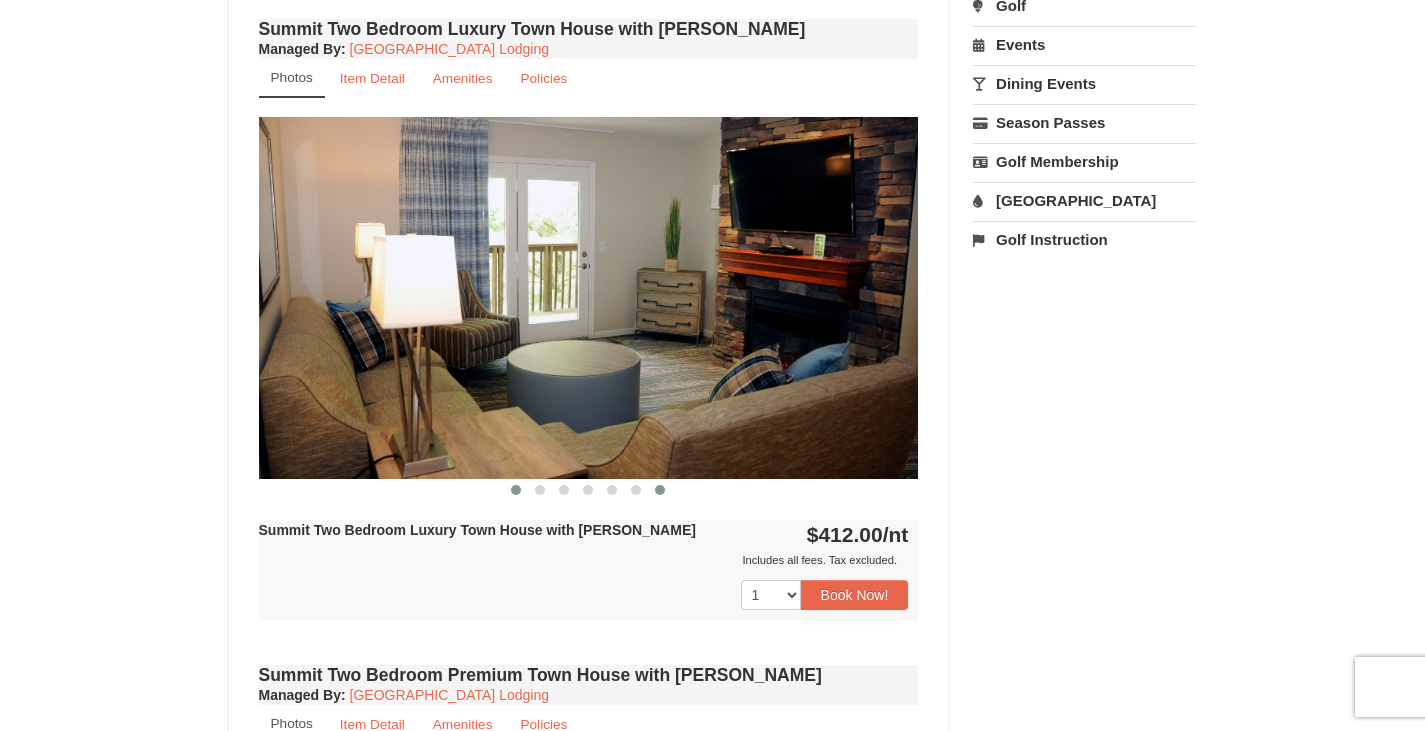 click at bounding box center (516, 490) 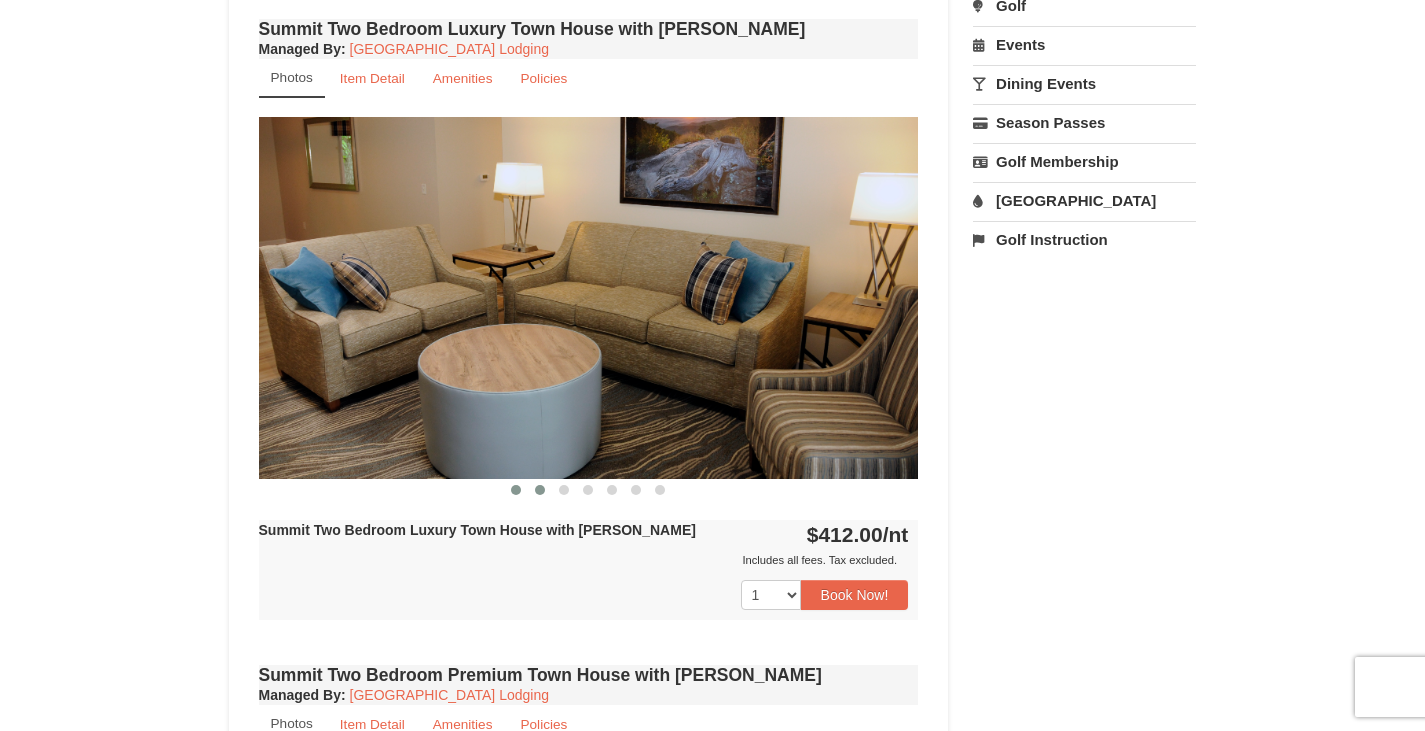 click at bounding box center (540, 490) 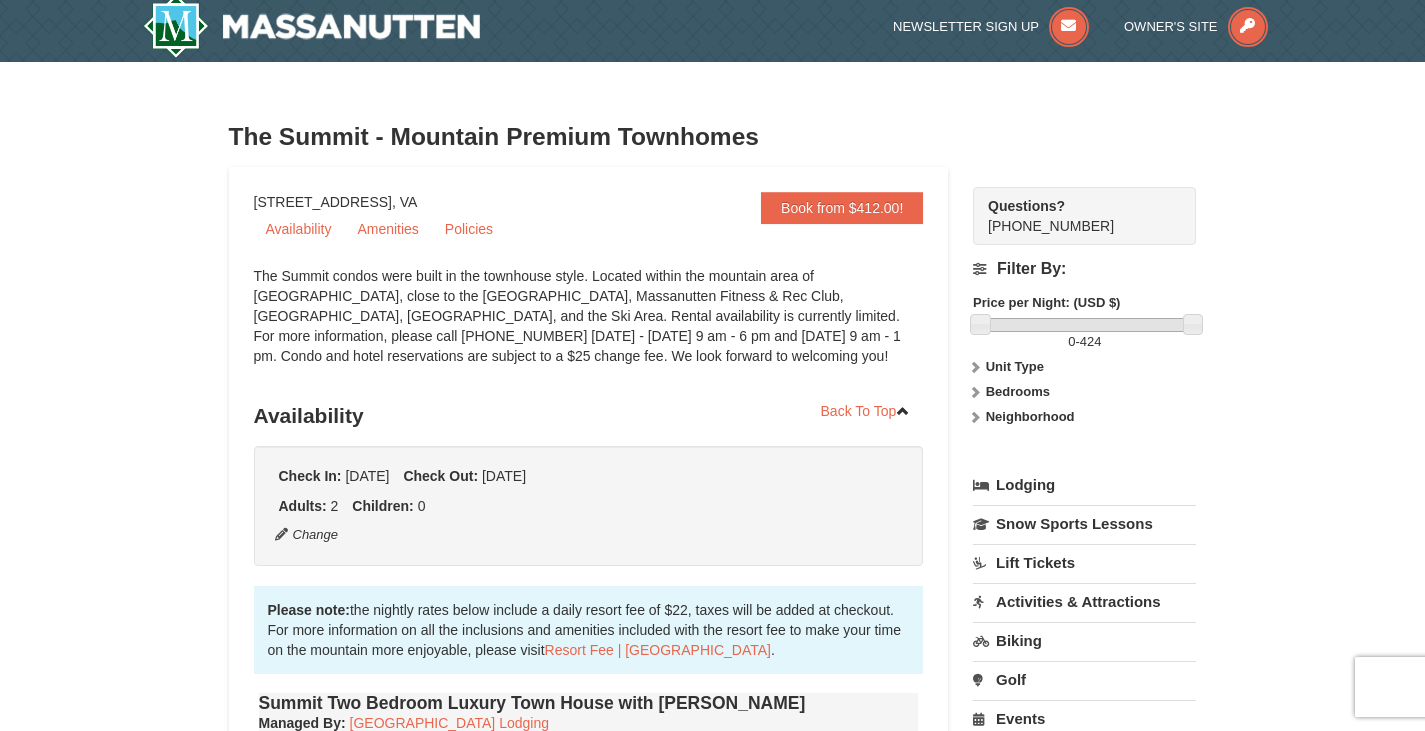scroll, scrollTop: 0, scrollLeft: 0, axis: both 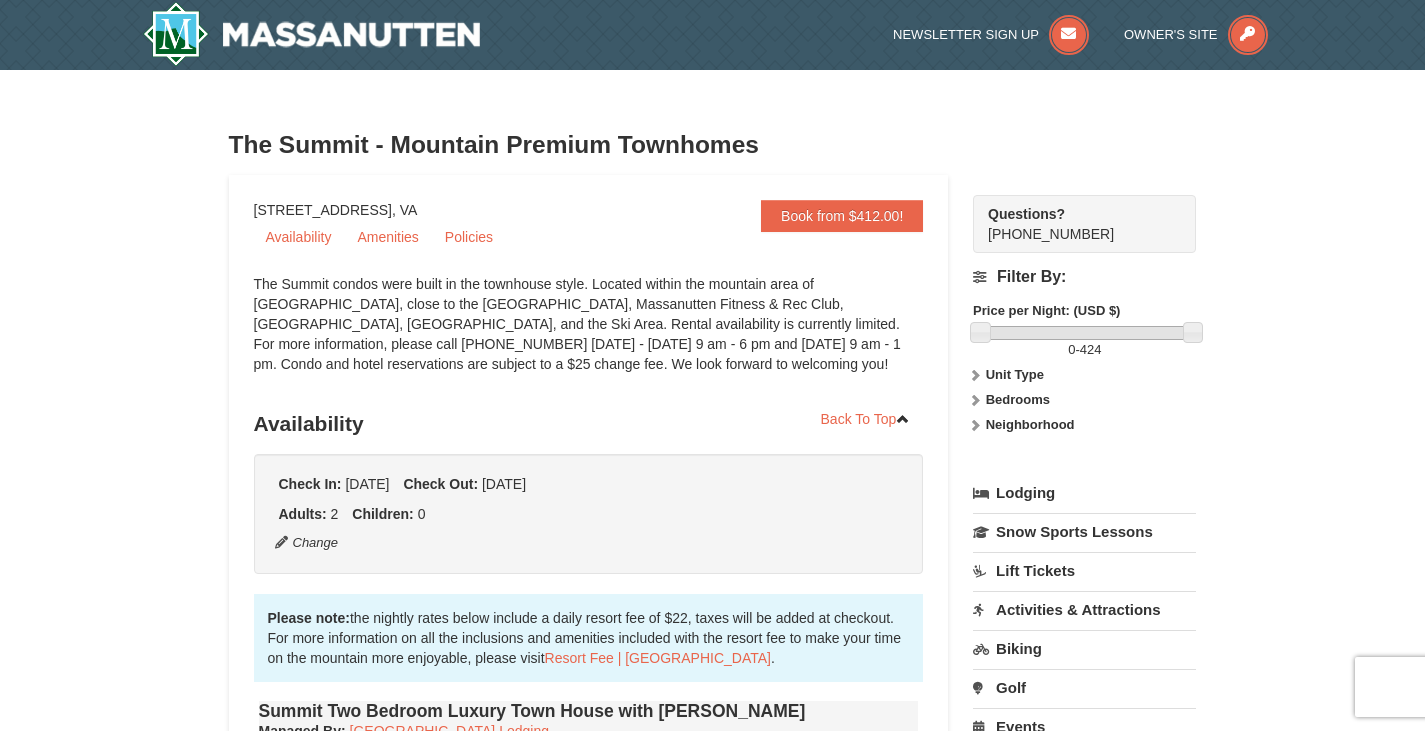 click at bounding box center (975, 400) 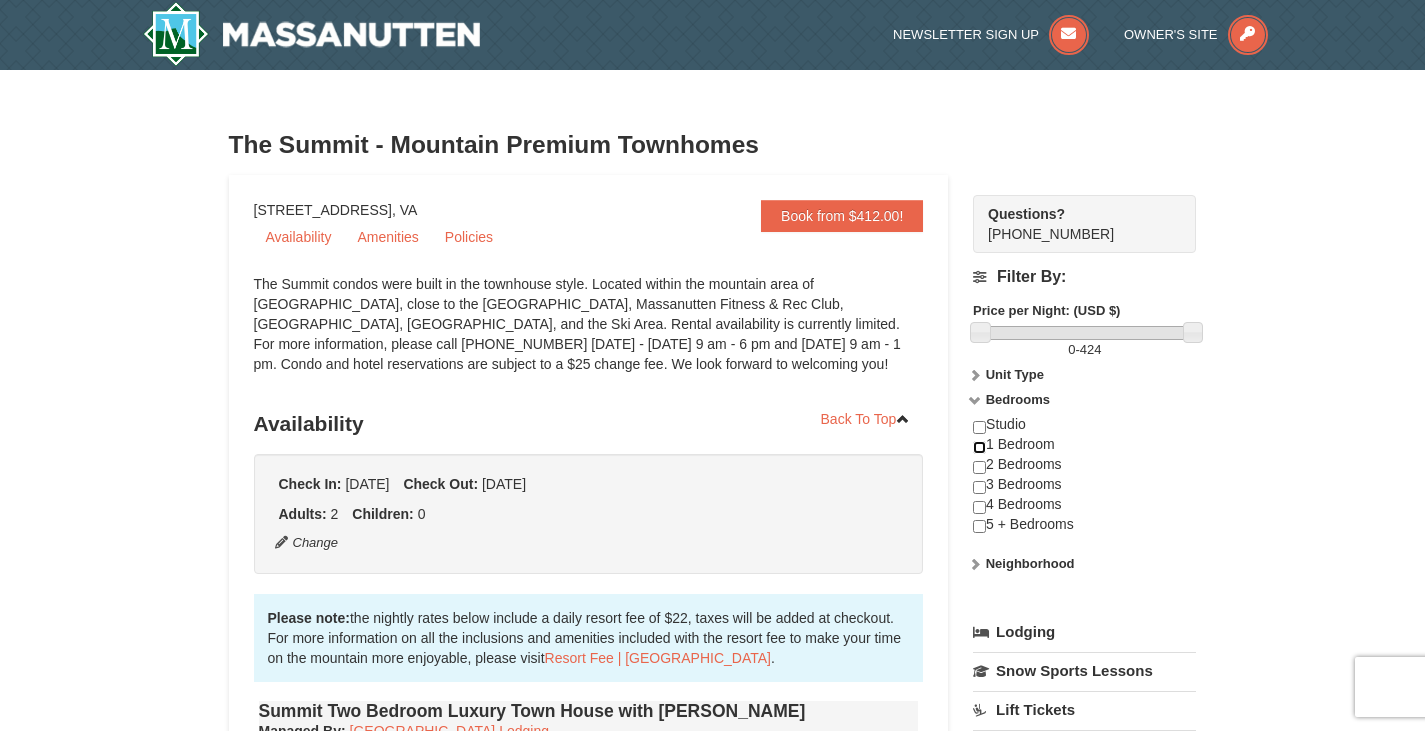 click at bounding box center (979, 447) 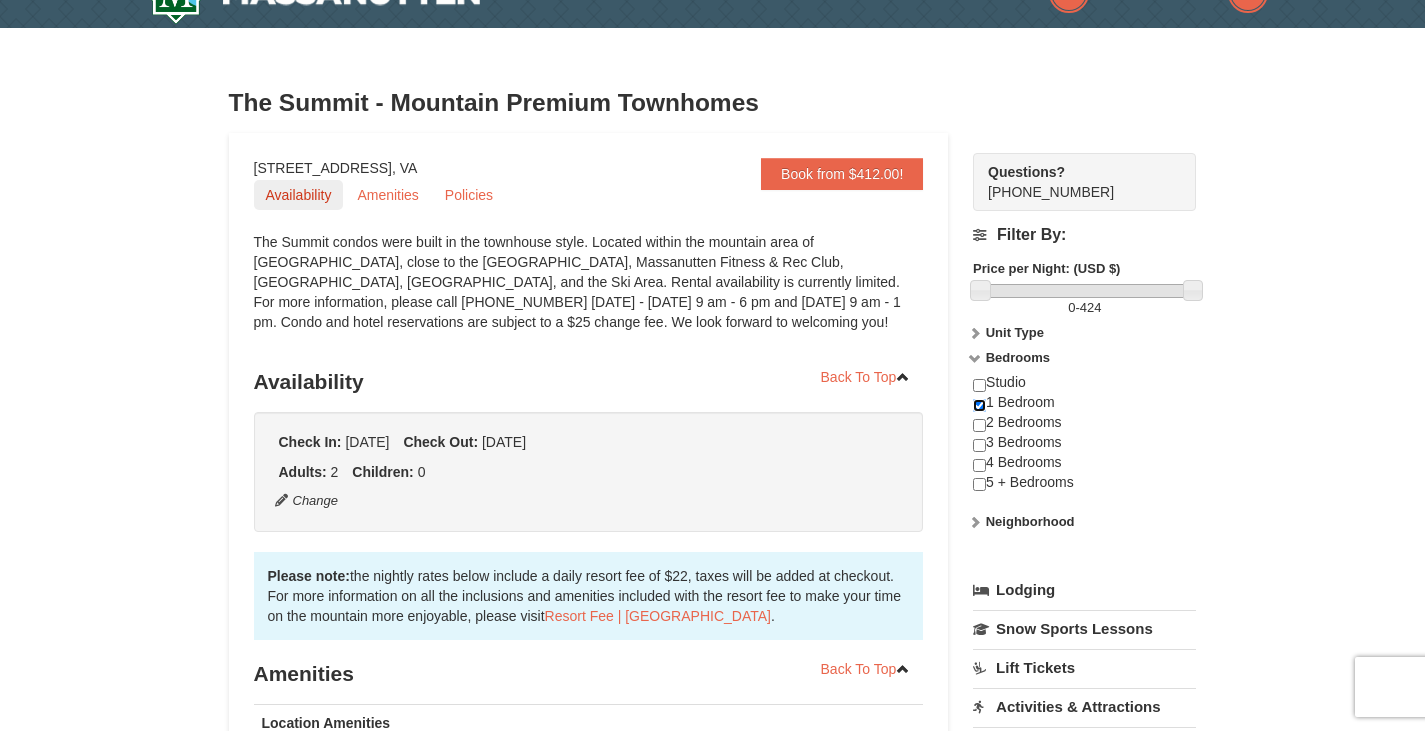 scroll, scrollTop: 0, scrollLeft: 0, axis: both 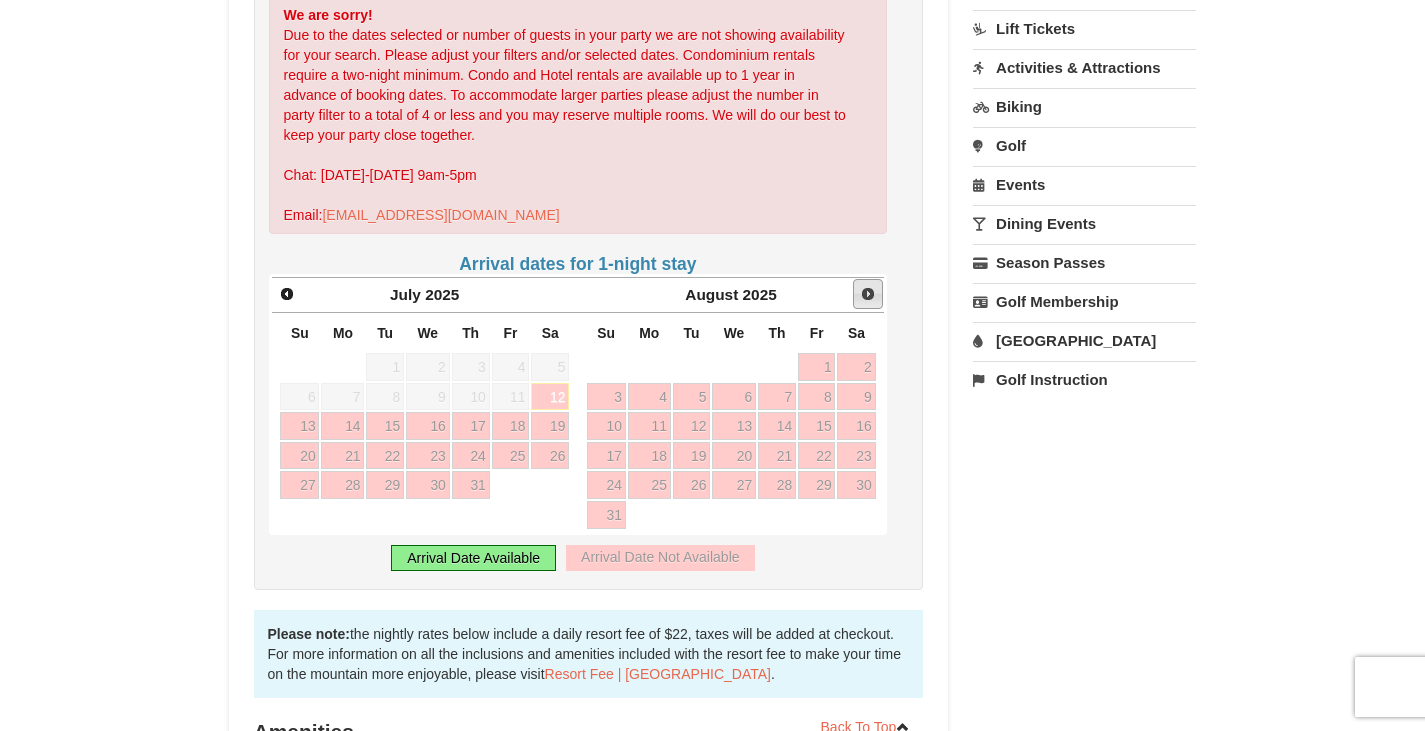 click on "Next" at bounding box center [868, 294] 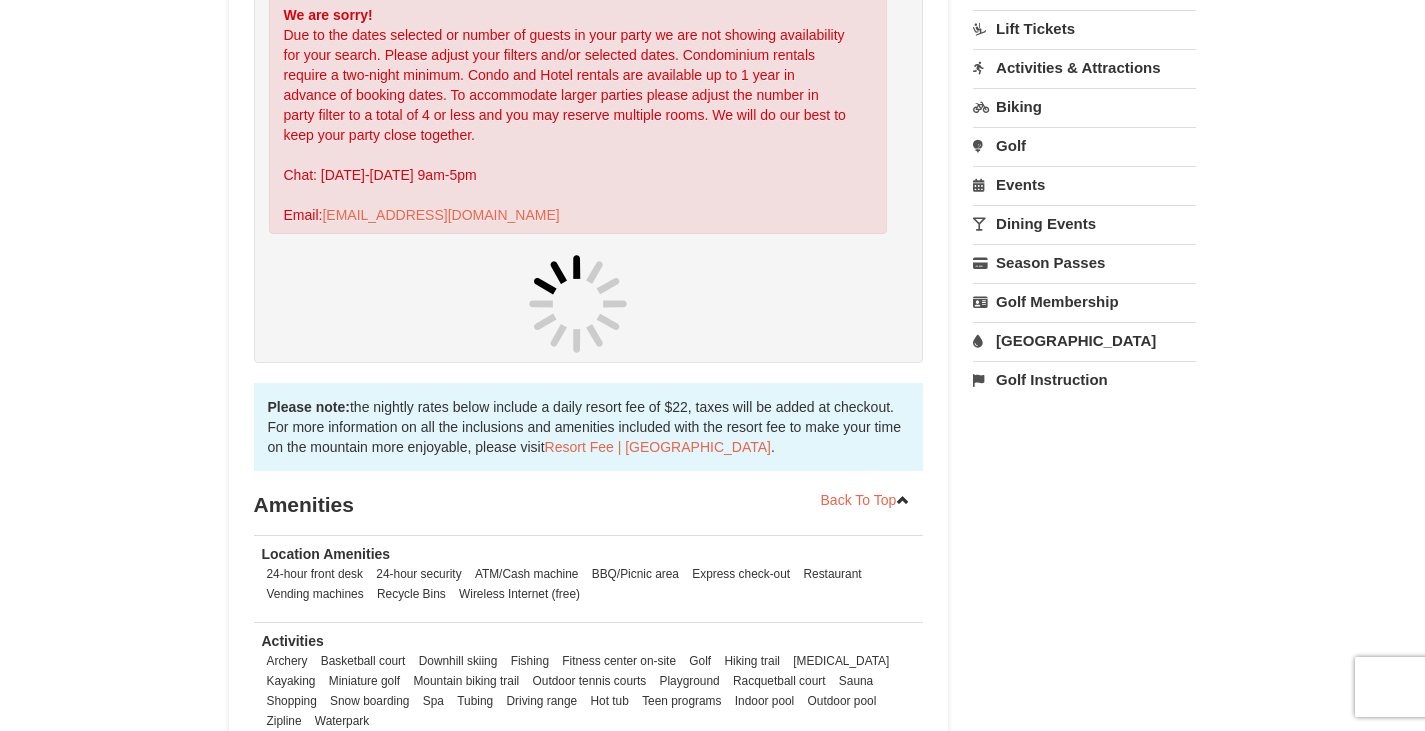 click on "Arrival Please format dates MM/DD/YYYY Please format dates MM/DD/YYYY
Departure Please format dates MM/DD/YYYY Please format dates MM/DD/YYYY
Adults
2
Children
0
Check Availability
We are sorry! Email:" at bounding box center [589, 137] 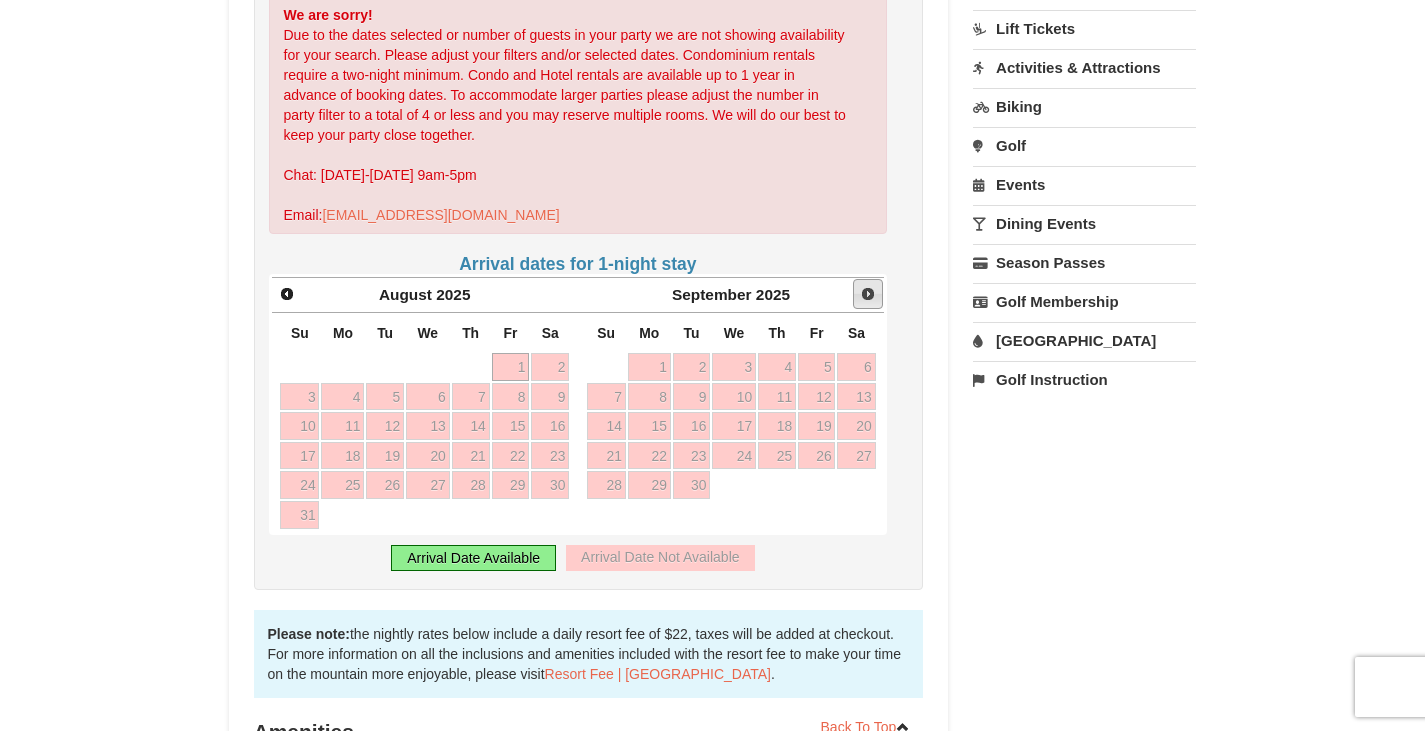 click on "Next" at bounding box center (868, 294) 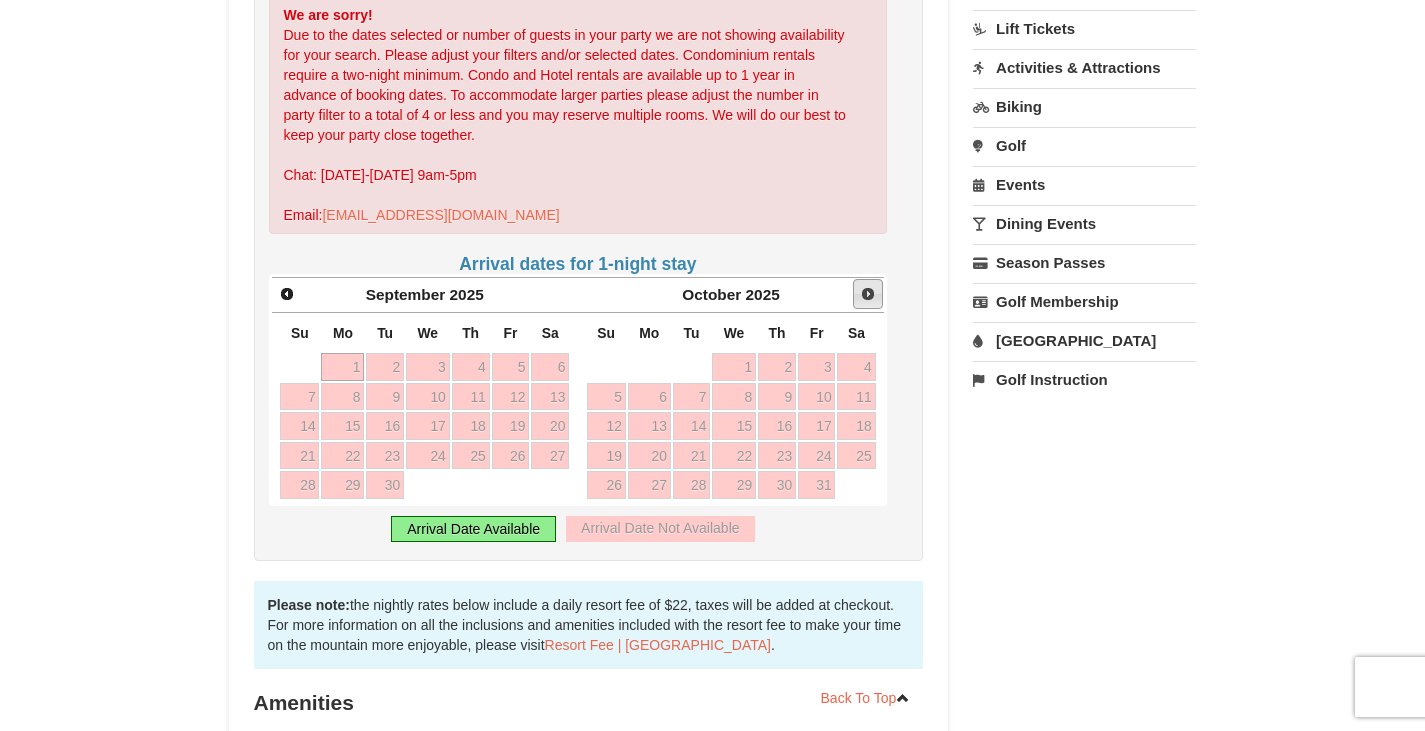 click on "Next" at bounding box center (868, 294) 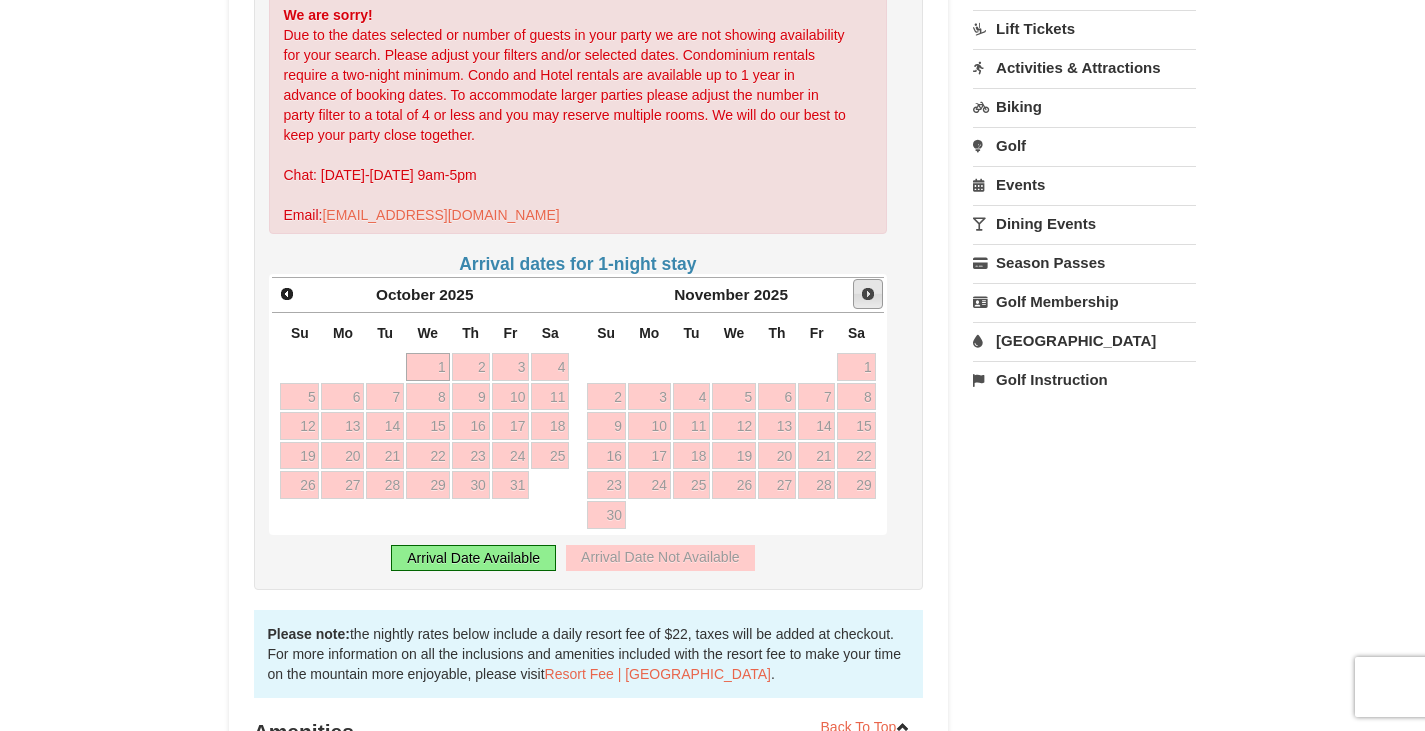 click on "Next" at bounding box center [868, 294] 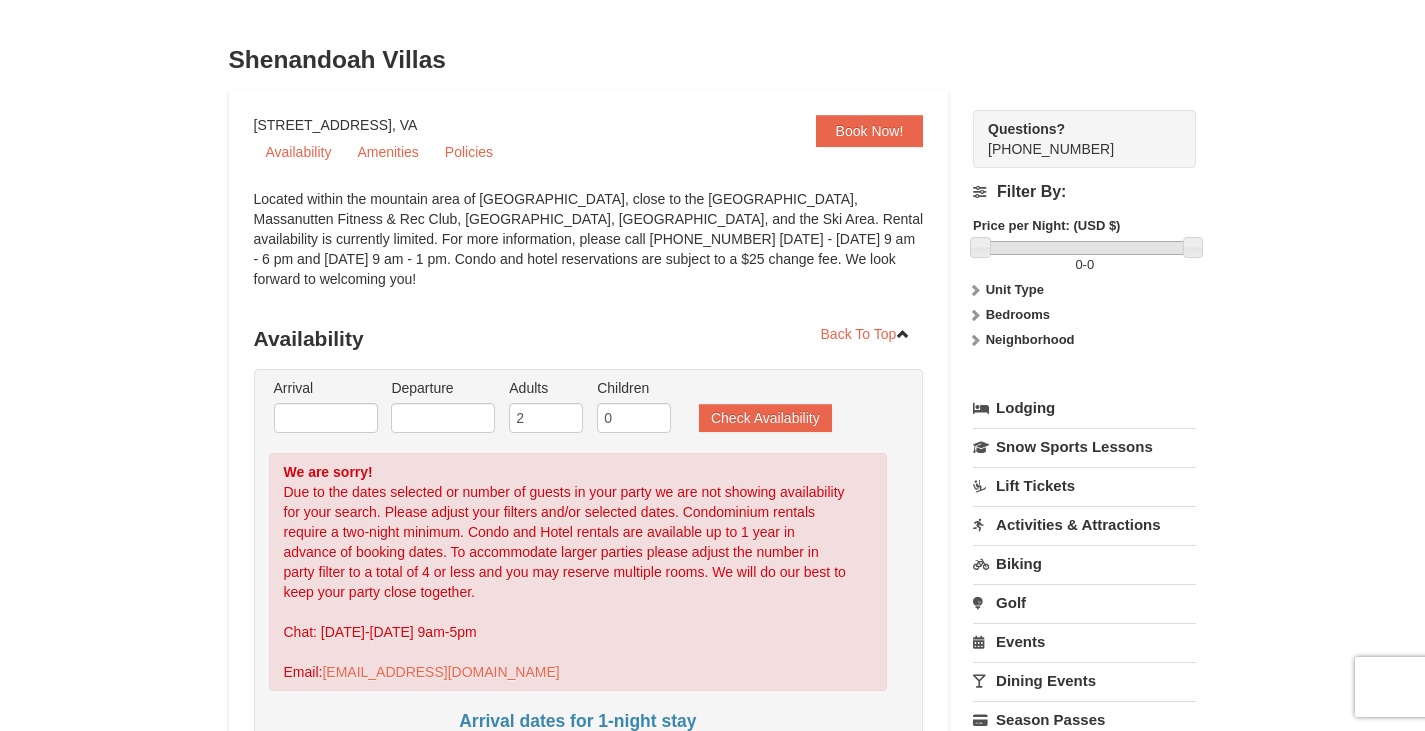scroll, scrollTop: 83, scrollLeft: 0, axis: vertical 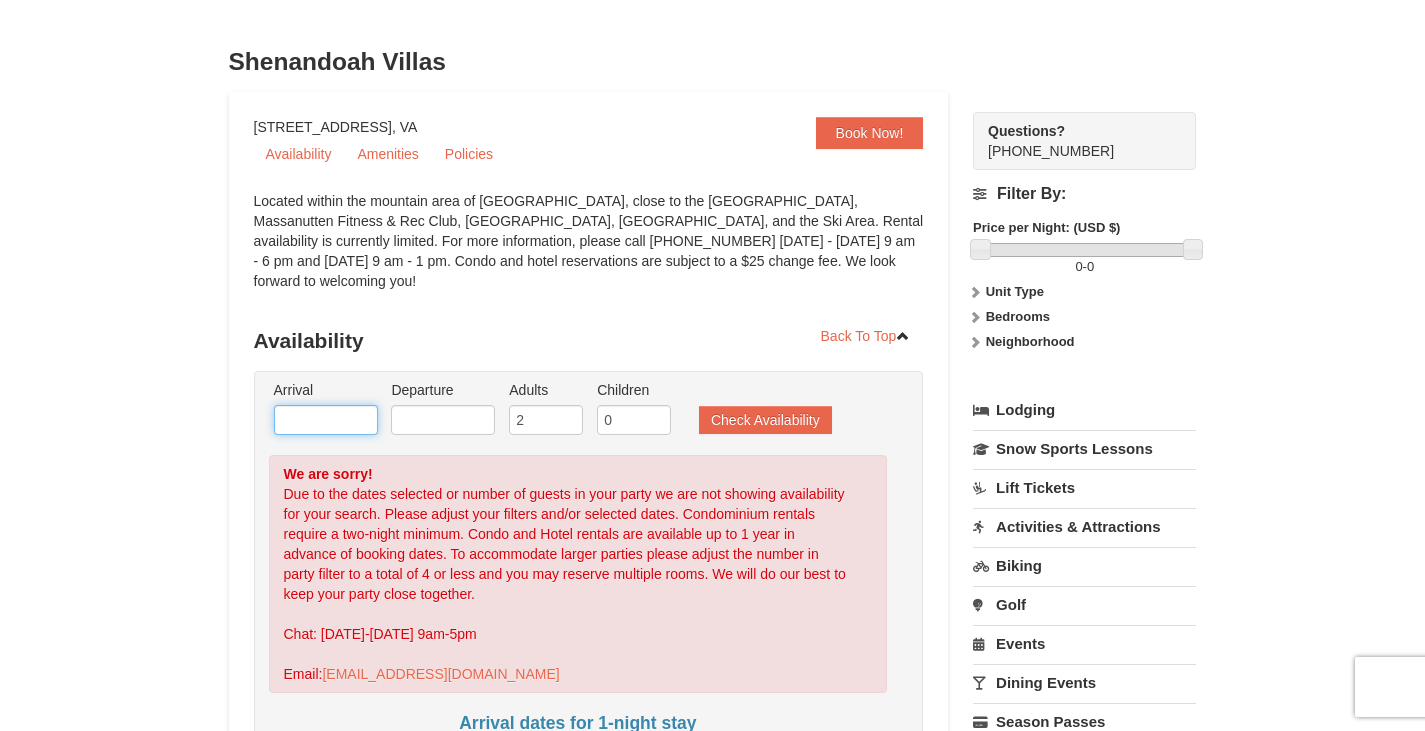 click at bounding box center [326, 420] 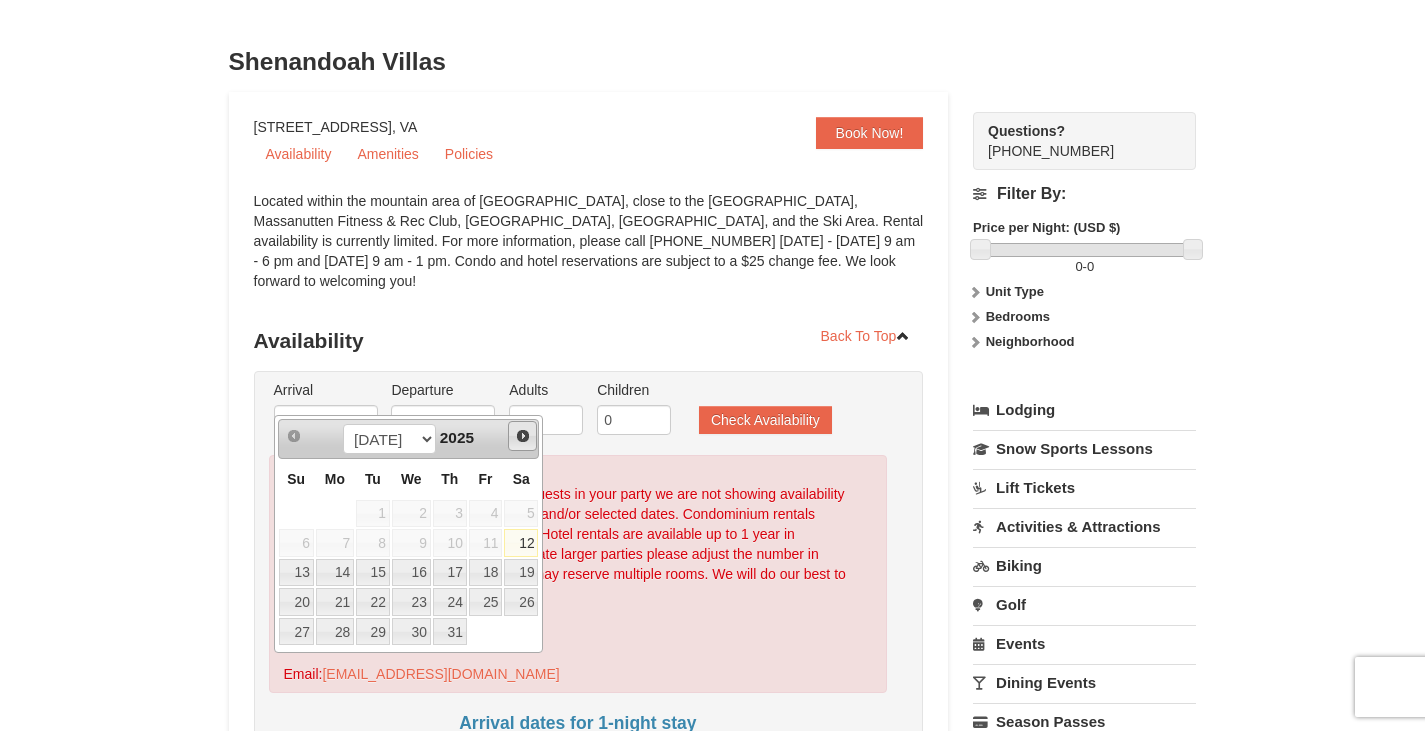 click on "Next" at bounding box center [523, 436] 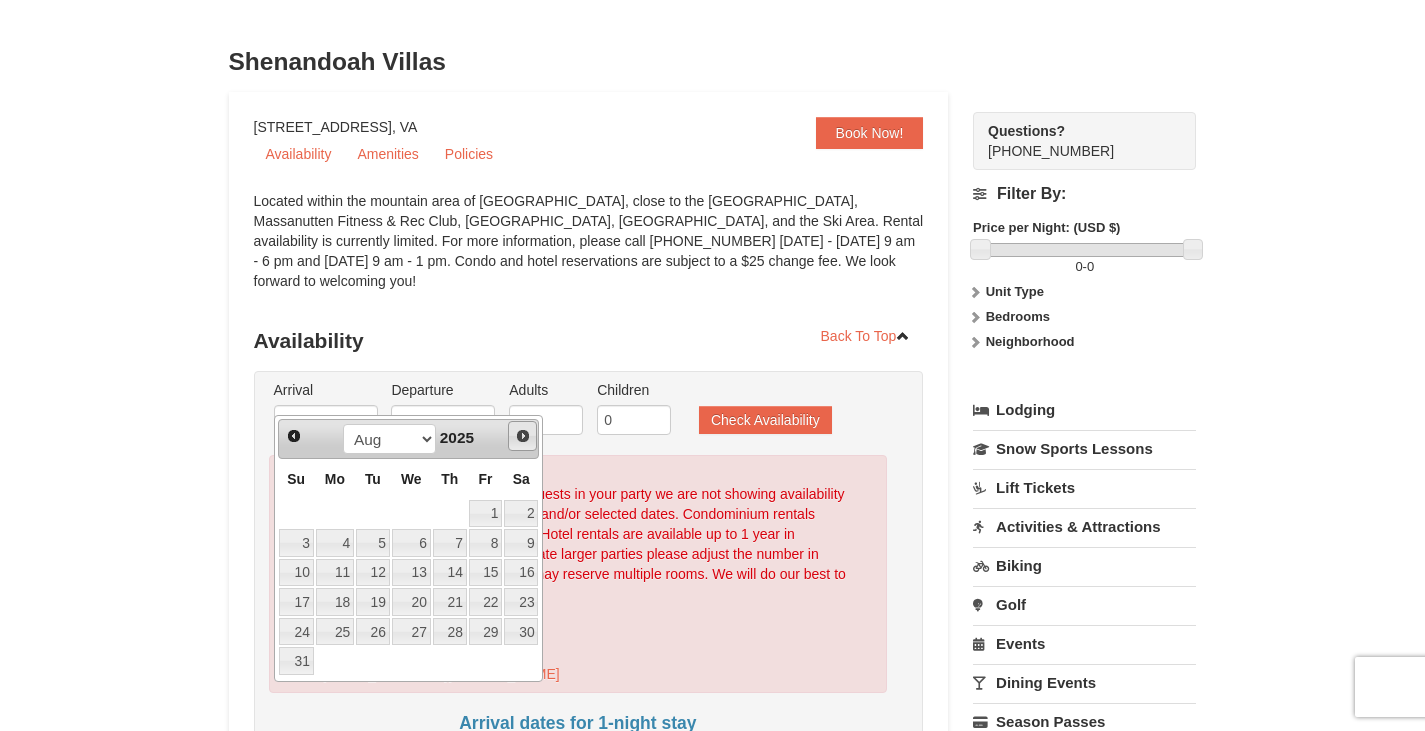 click on "Next" at bounding box center (523, 436) 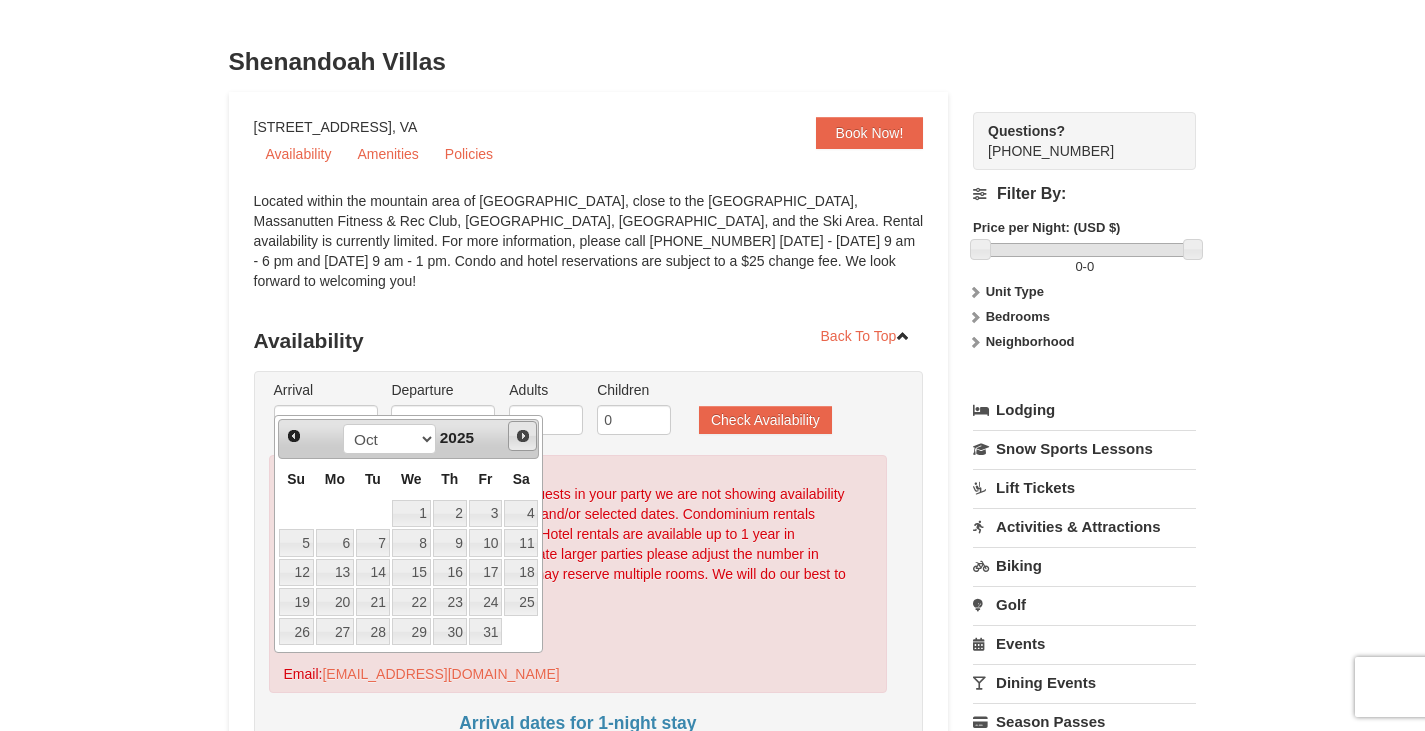 click on "Next" at bounding box center [523, 436] 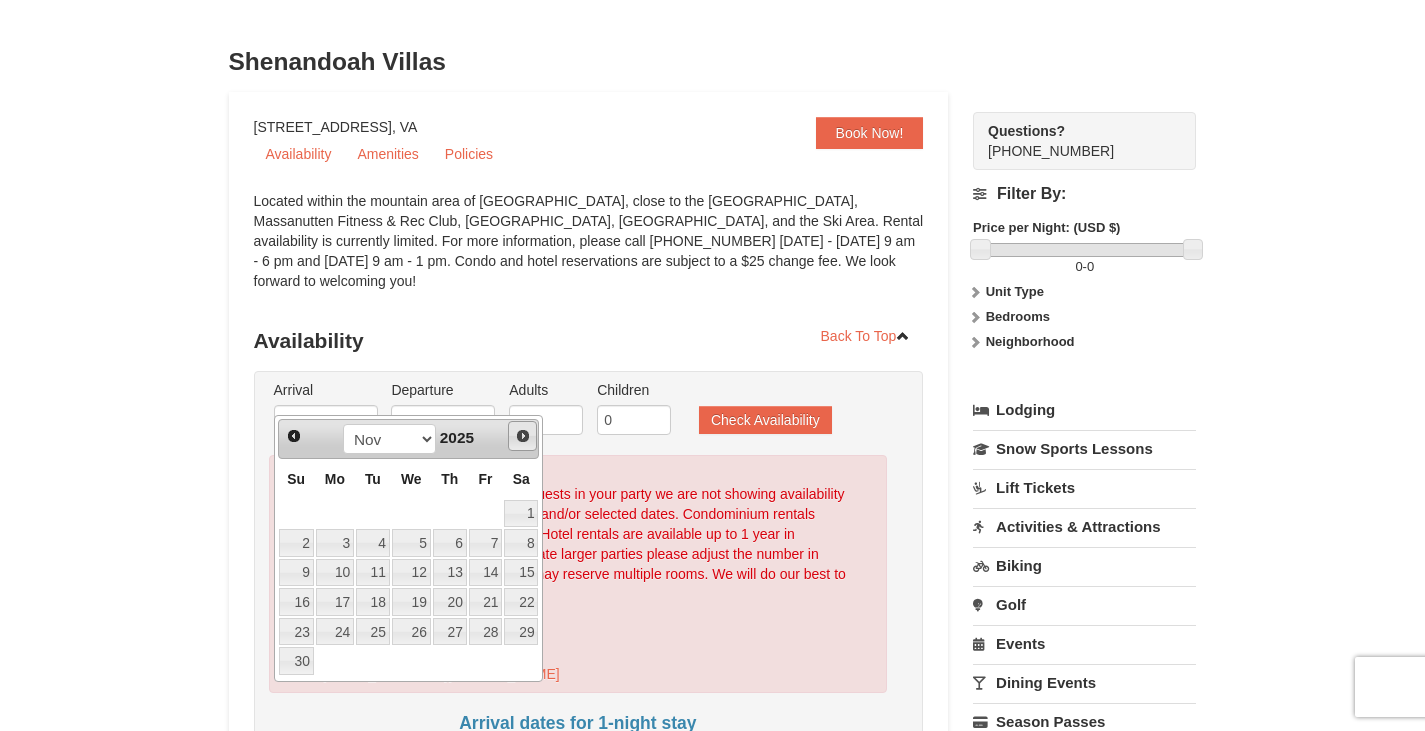 click on "Next" at bounding box center [523, 436] 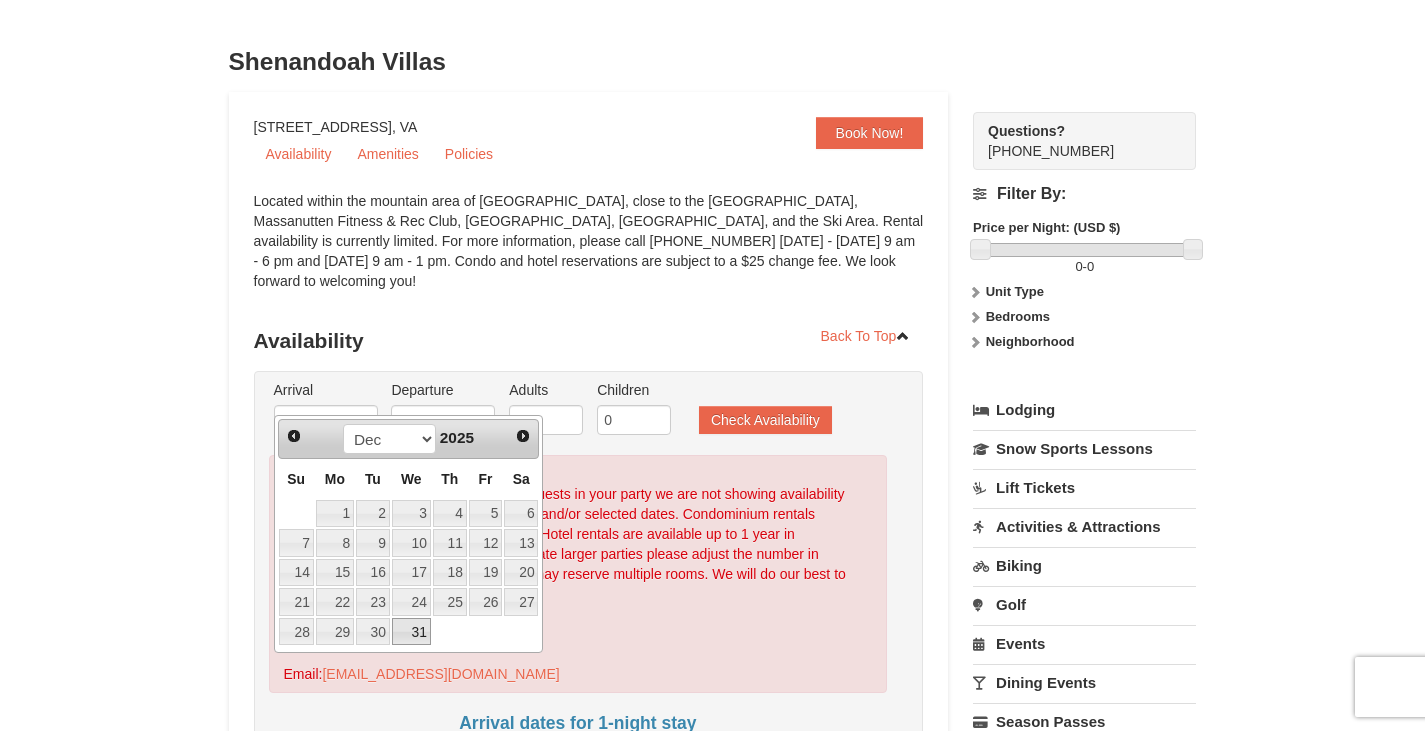 click on "31" at bounding box center (411, 632) 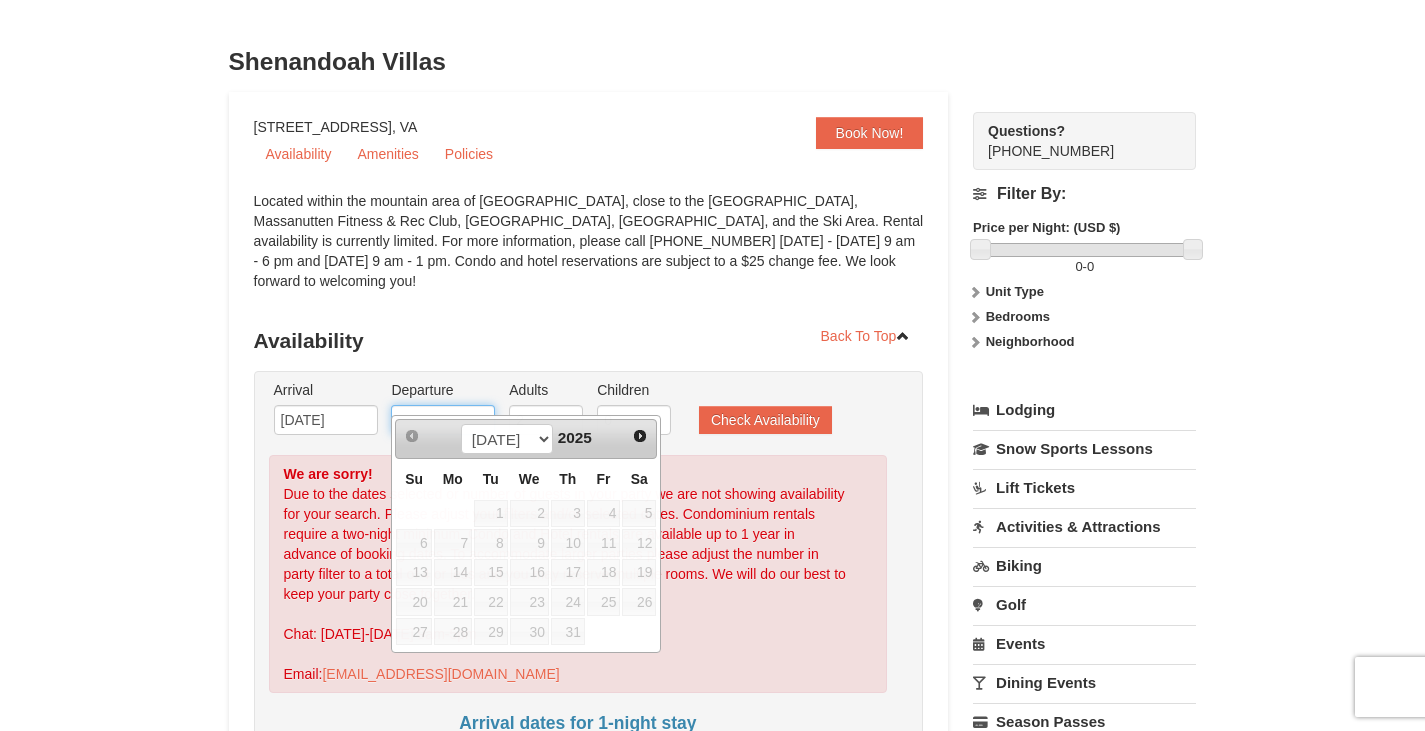 click at bounding box center [443, 420] 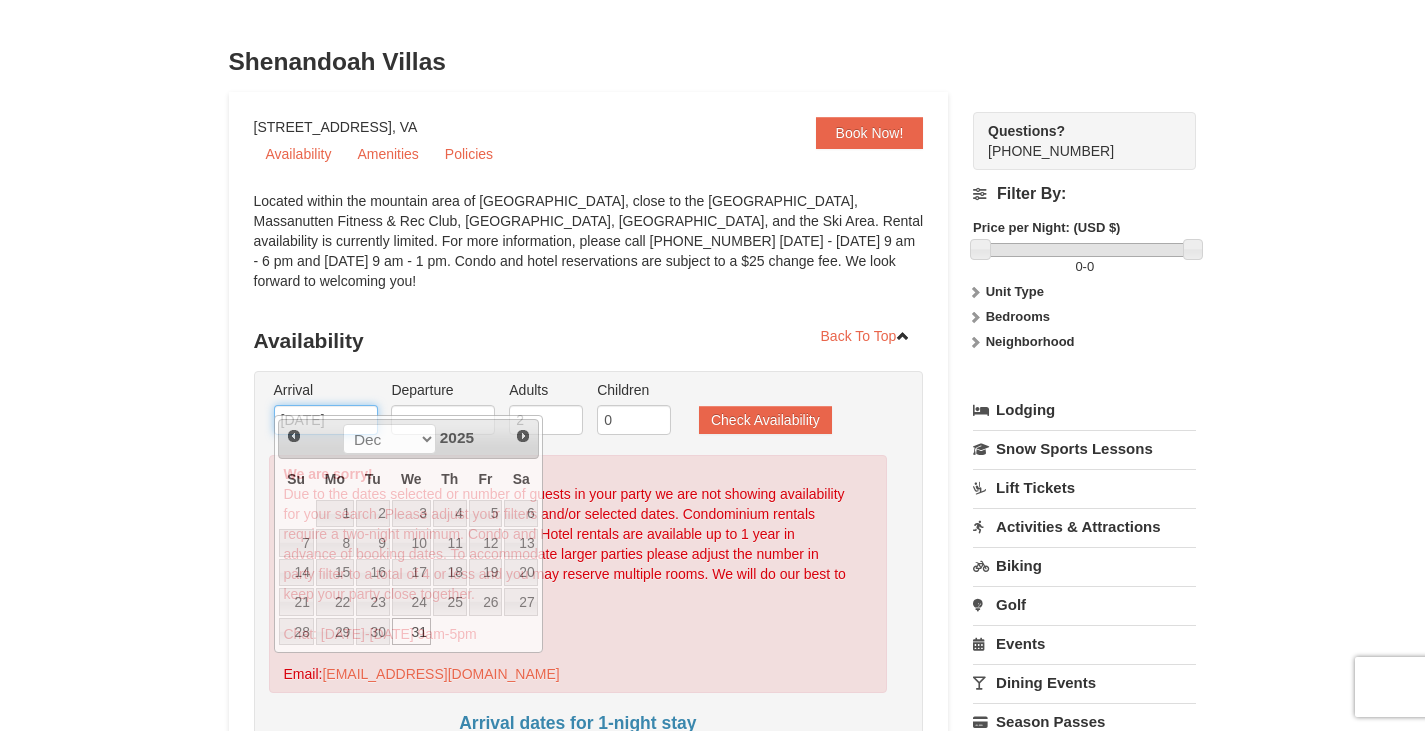 click on "[DATE]" at bounding box center [326, 420] 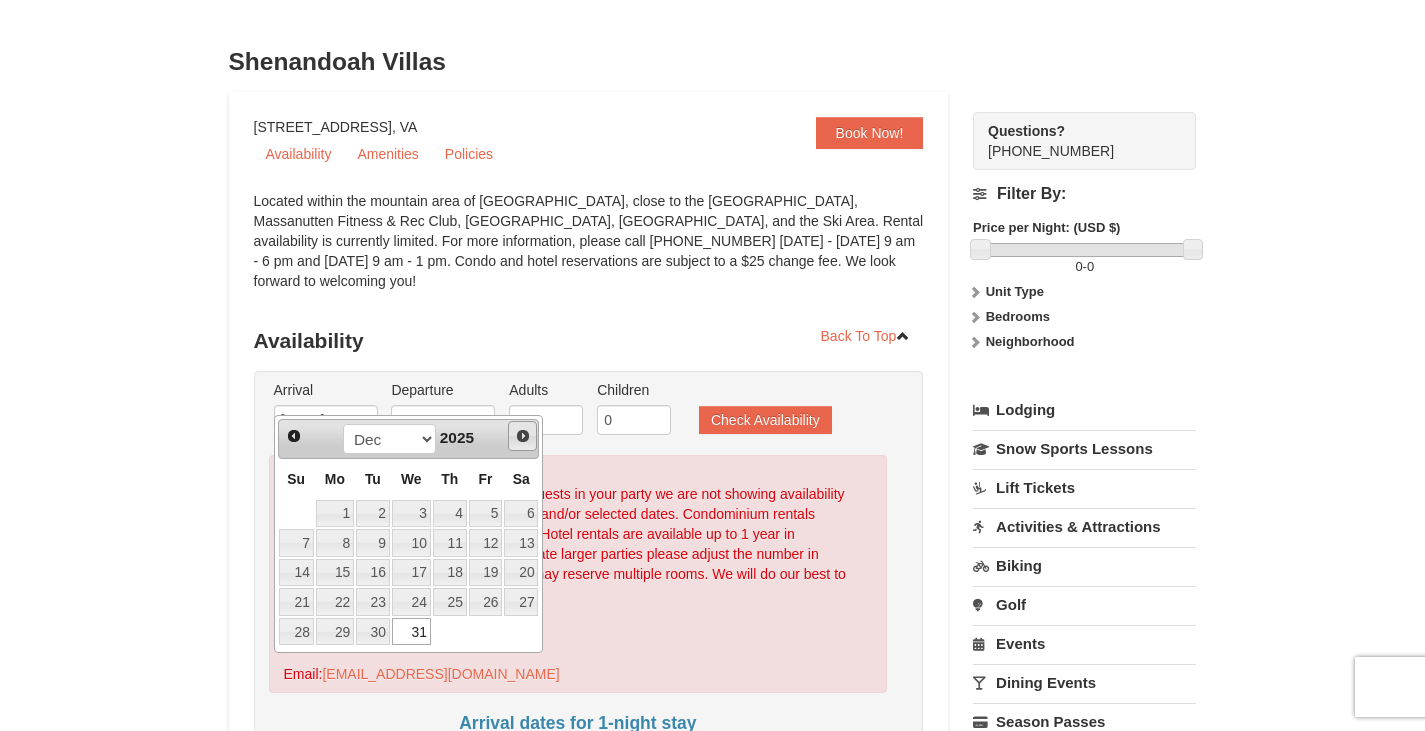 click on "Next" at bounding box center (523, 436) 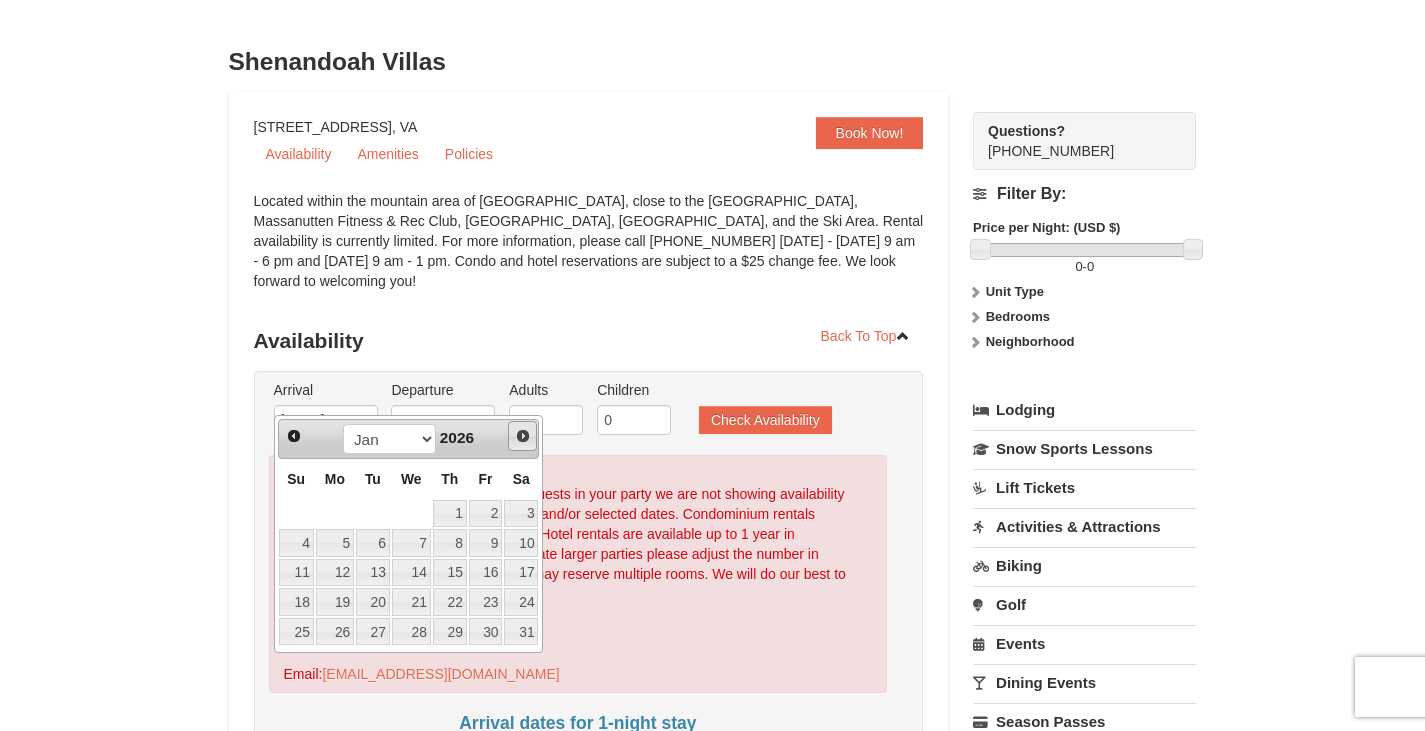 click on "Next" at bounding box center (523, 436) 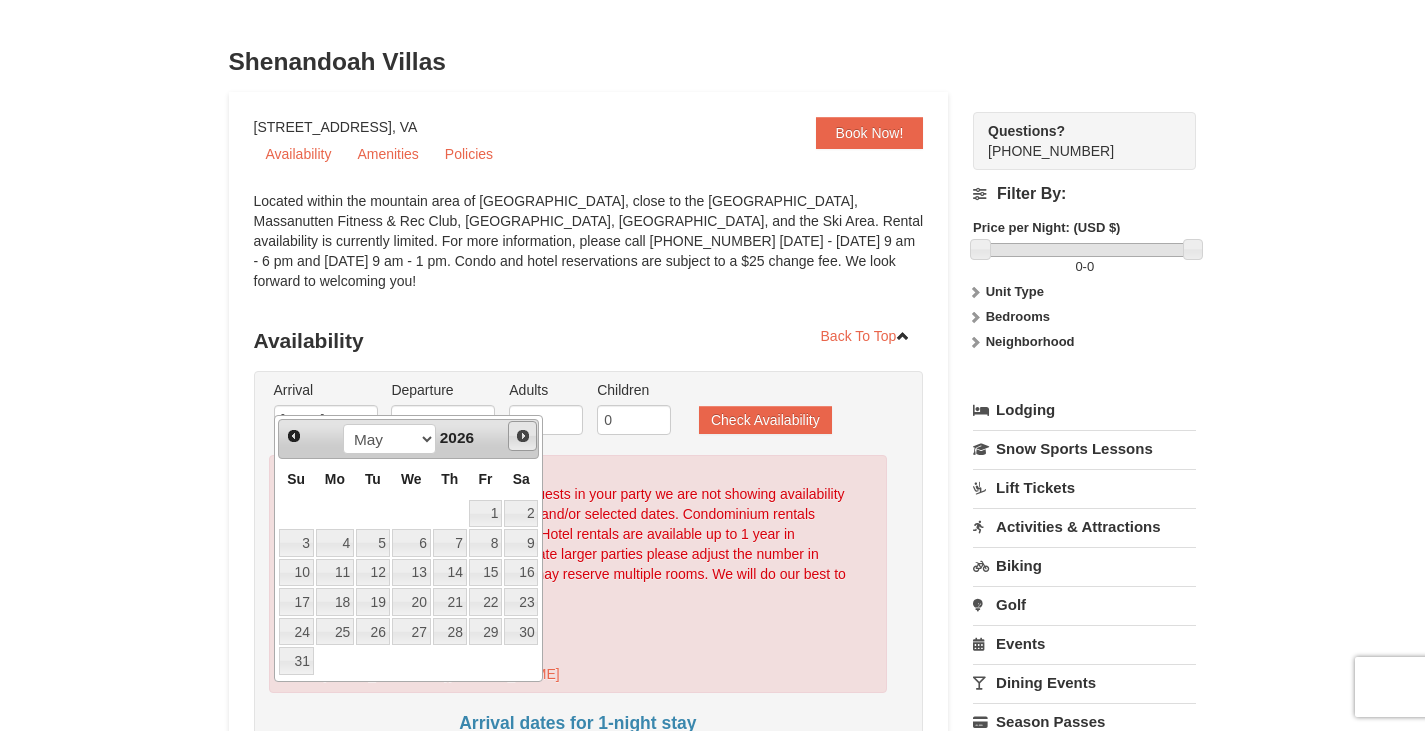 click on "Next" at bounding box center [523, 436] 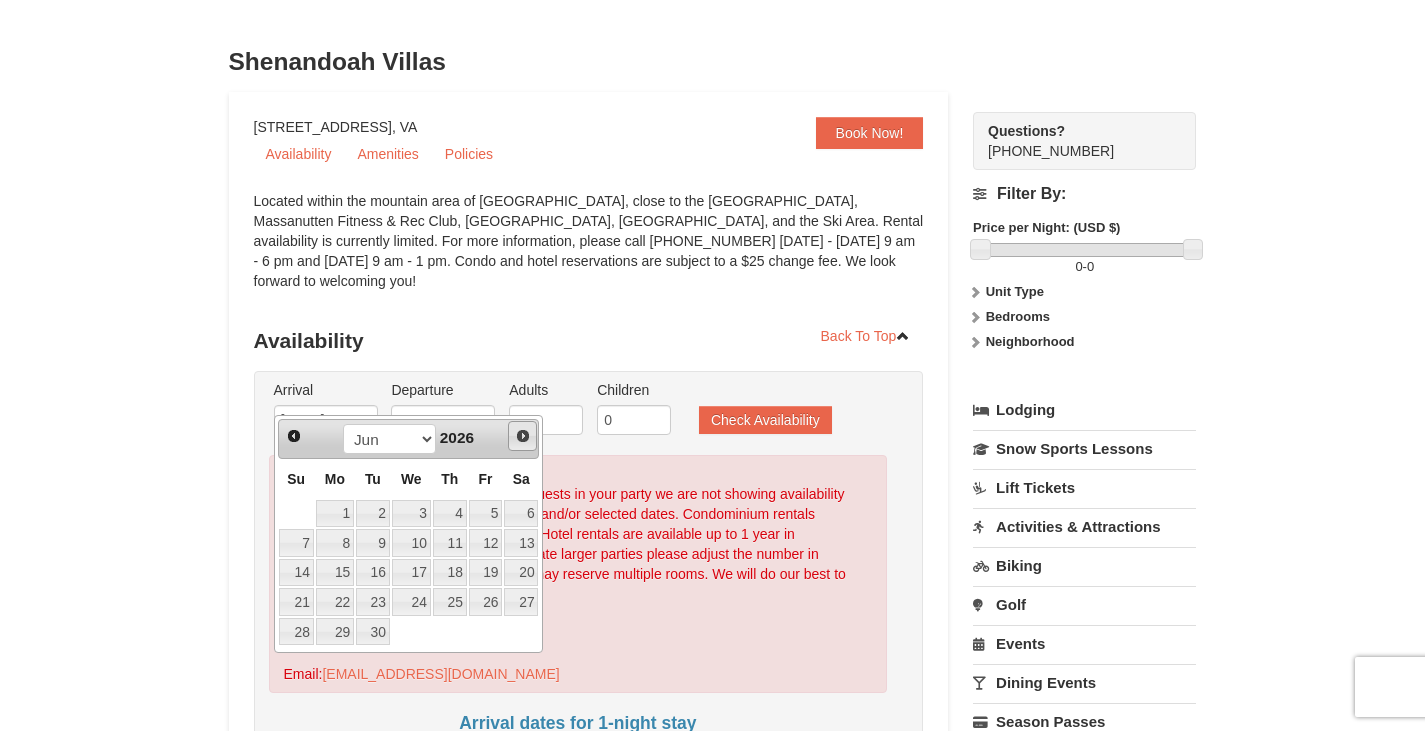 click on "Next" at bounding box center (523, 436) 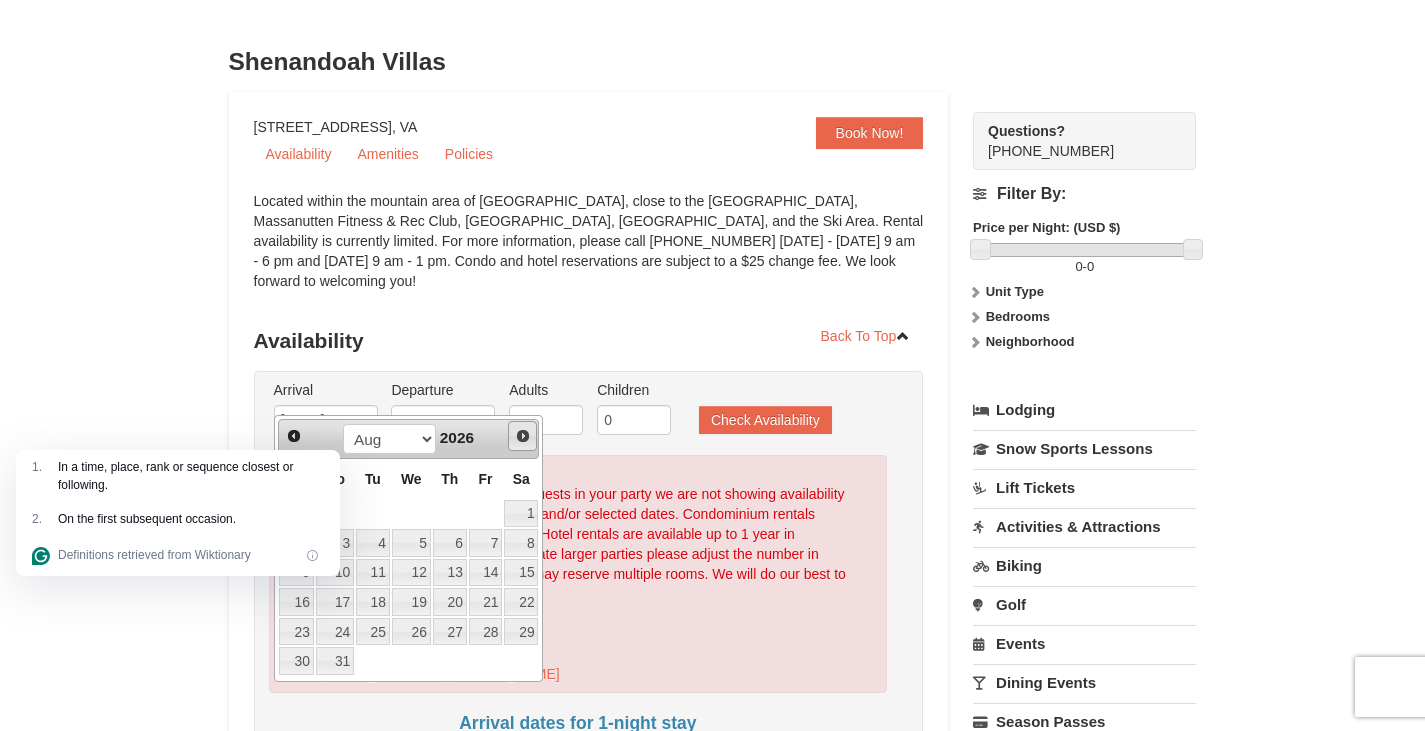 click on "Next" at bounding box center [523, 436] 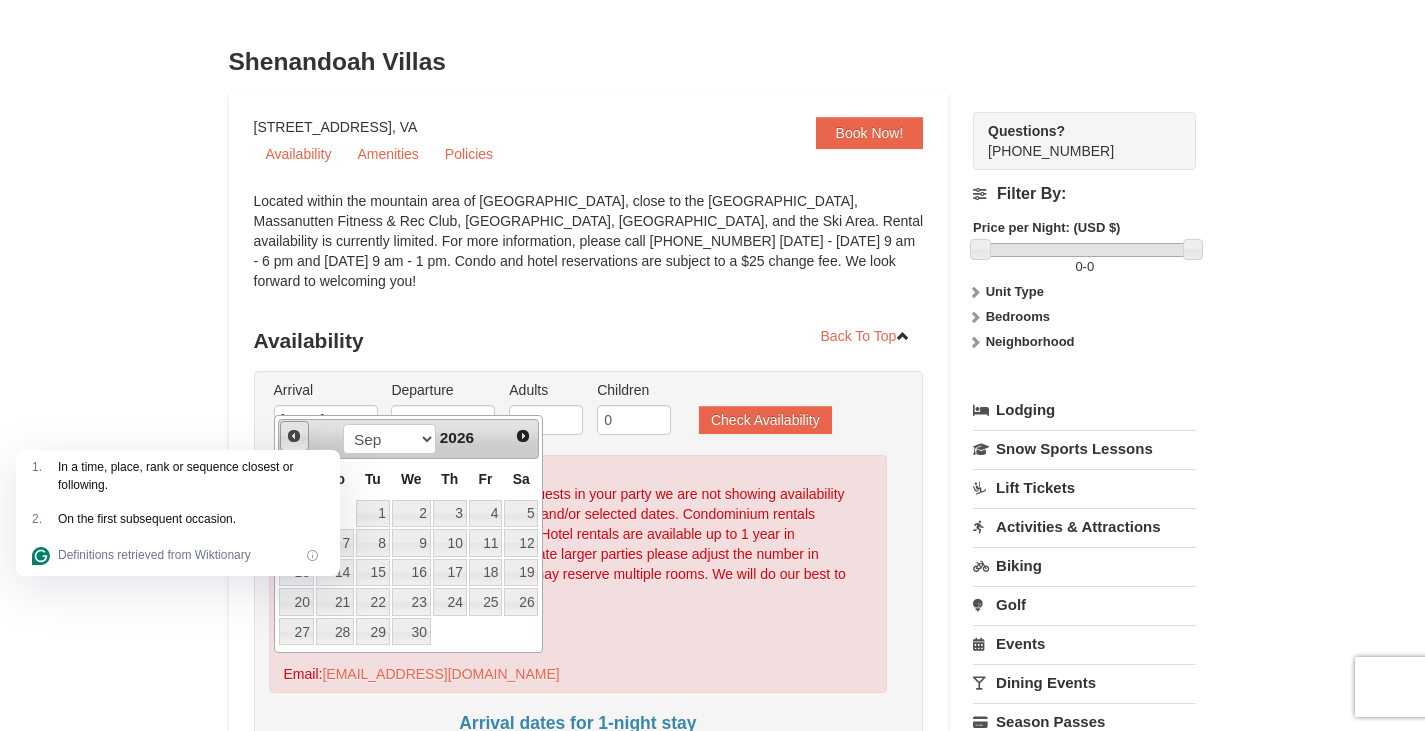 click on "Prev" at bounding box center [295, 436] 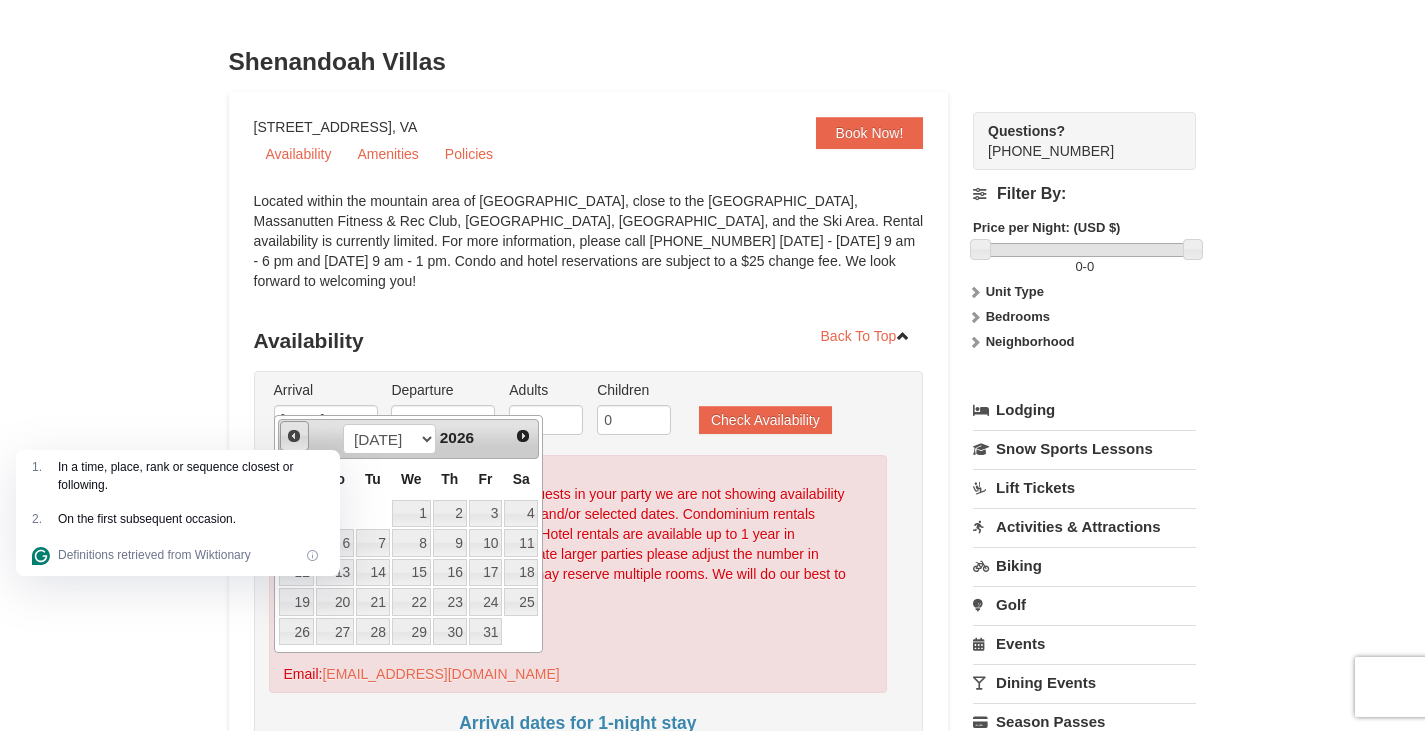 click on "Prev" at bounding box center [295, 436] 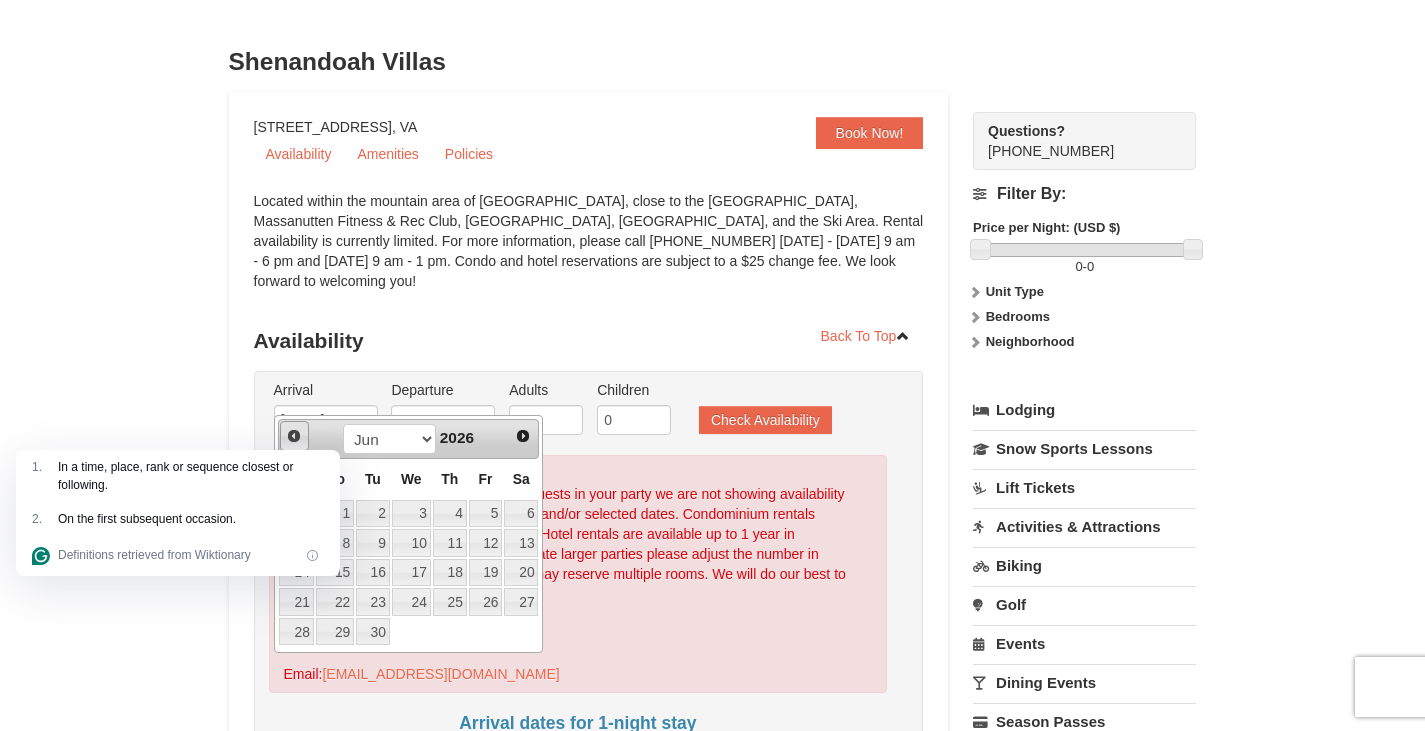 click on "Prev" at bounding box center (295, 436) 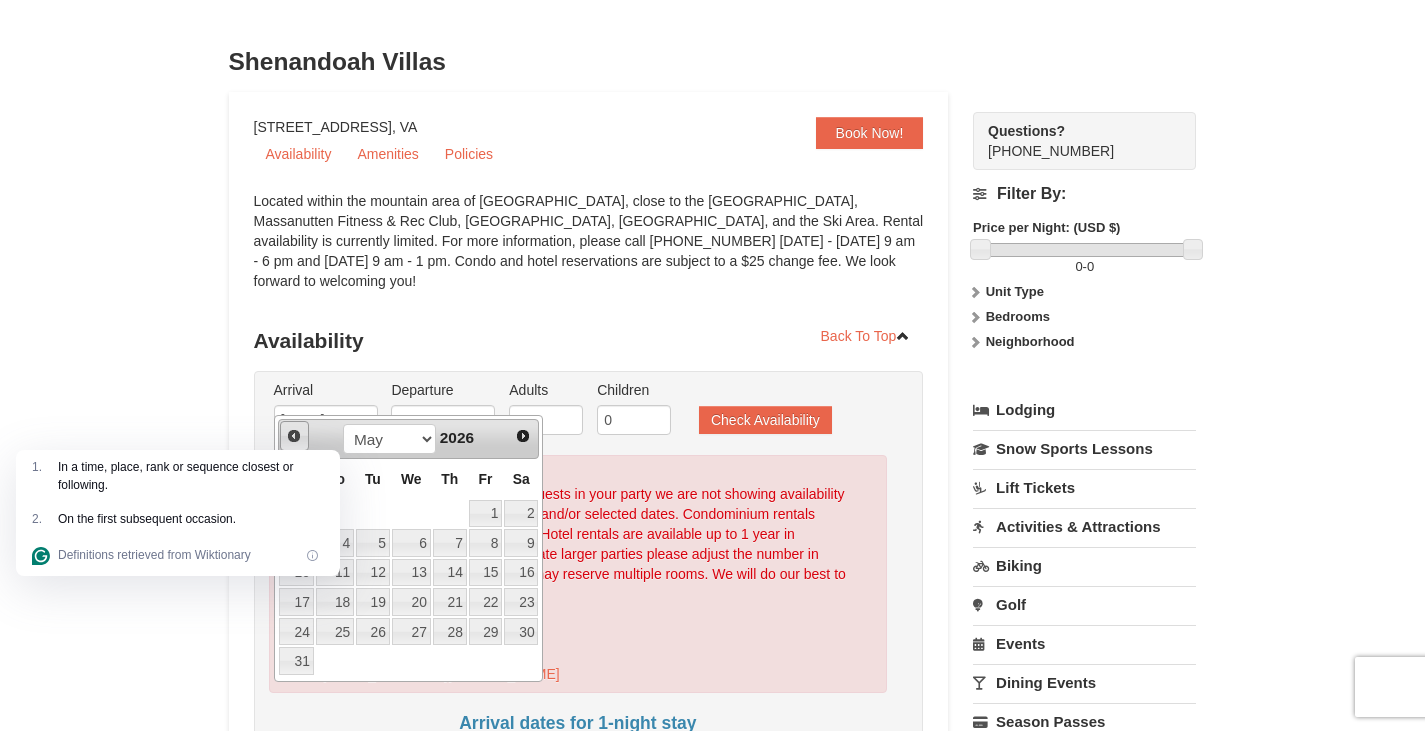 click on "Prev" at bounding box center [295, 436] 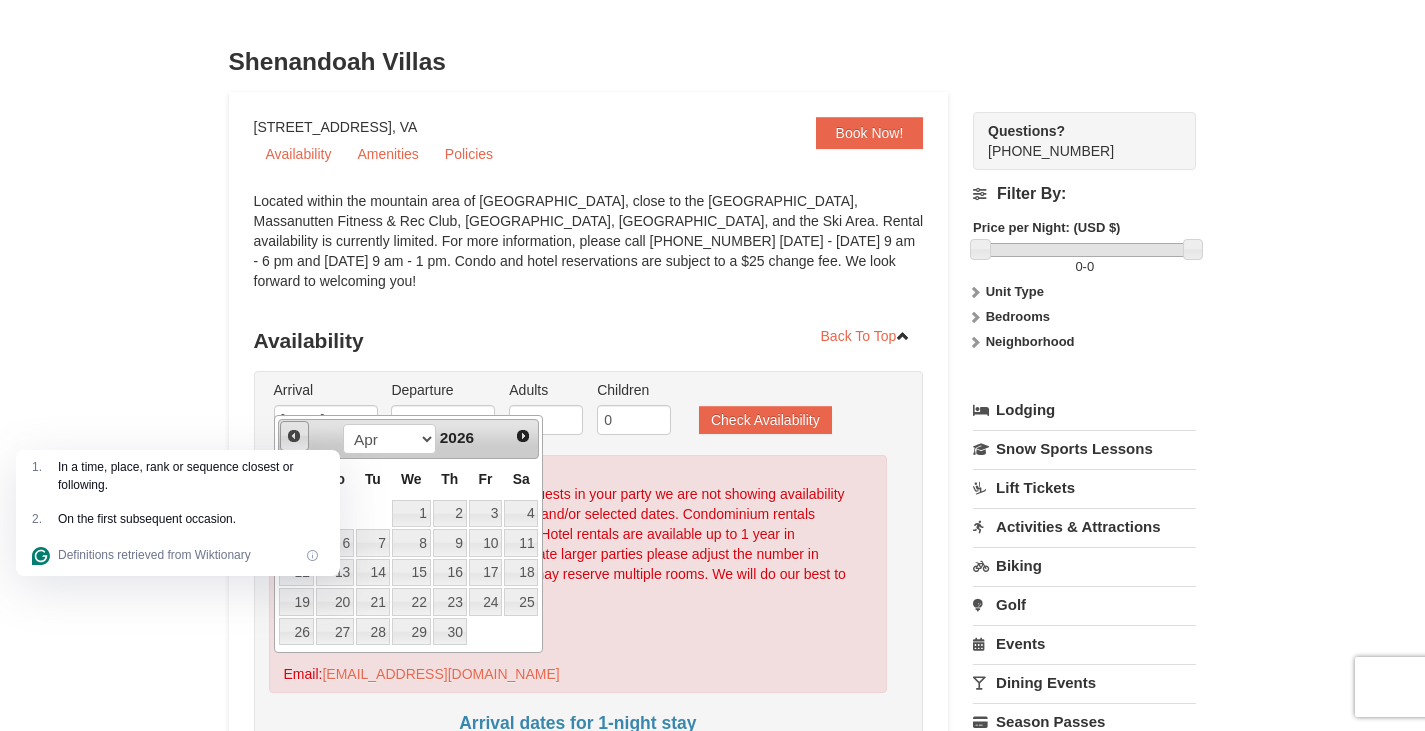 click on "Prev" at bounding box center (295, 436) 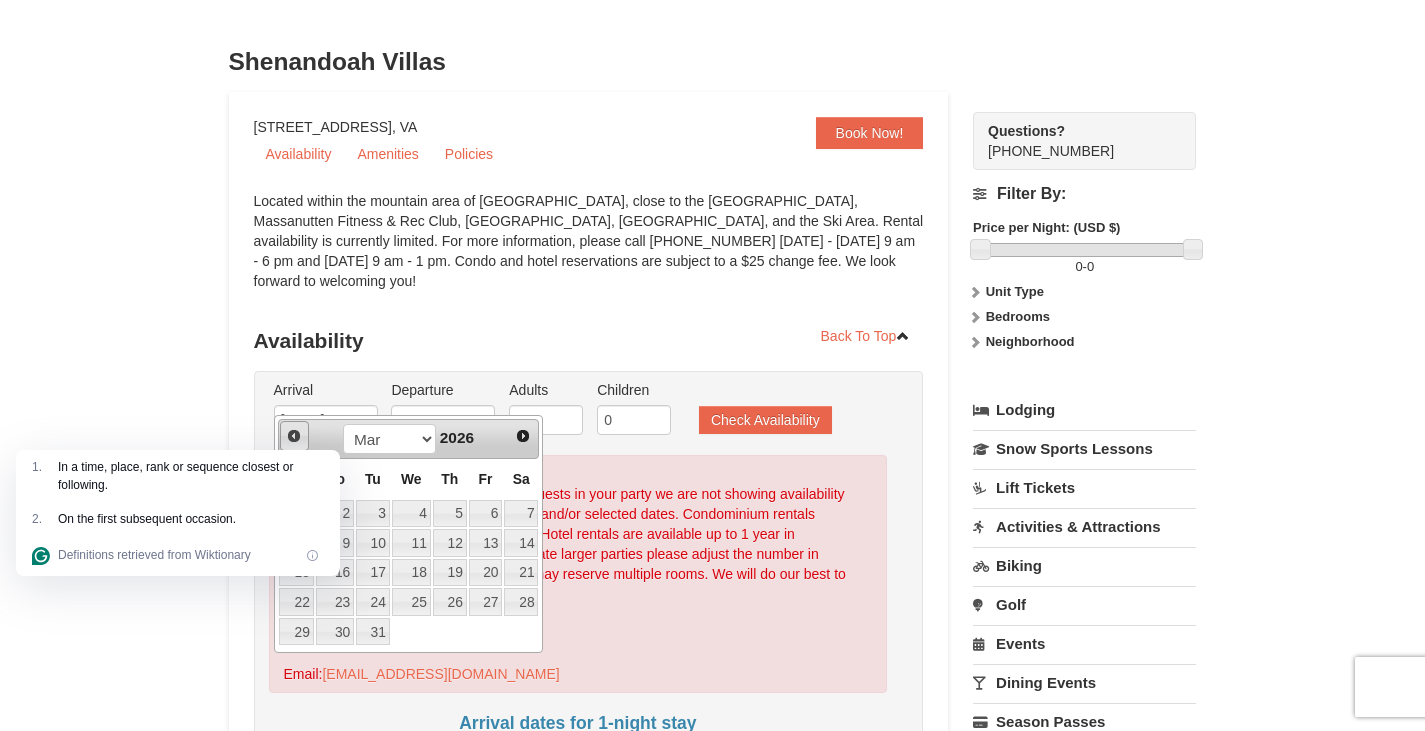 click on "Prev" at bounding box center (295, 436) 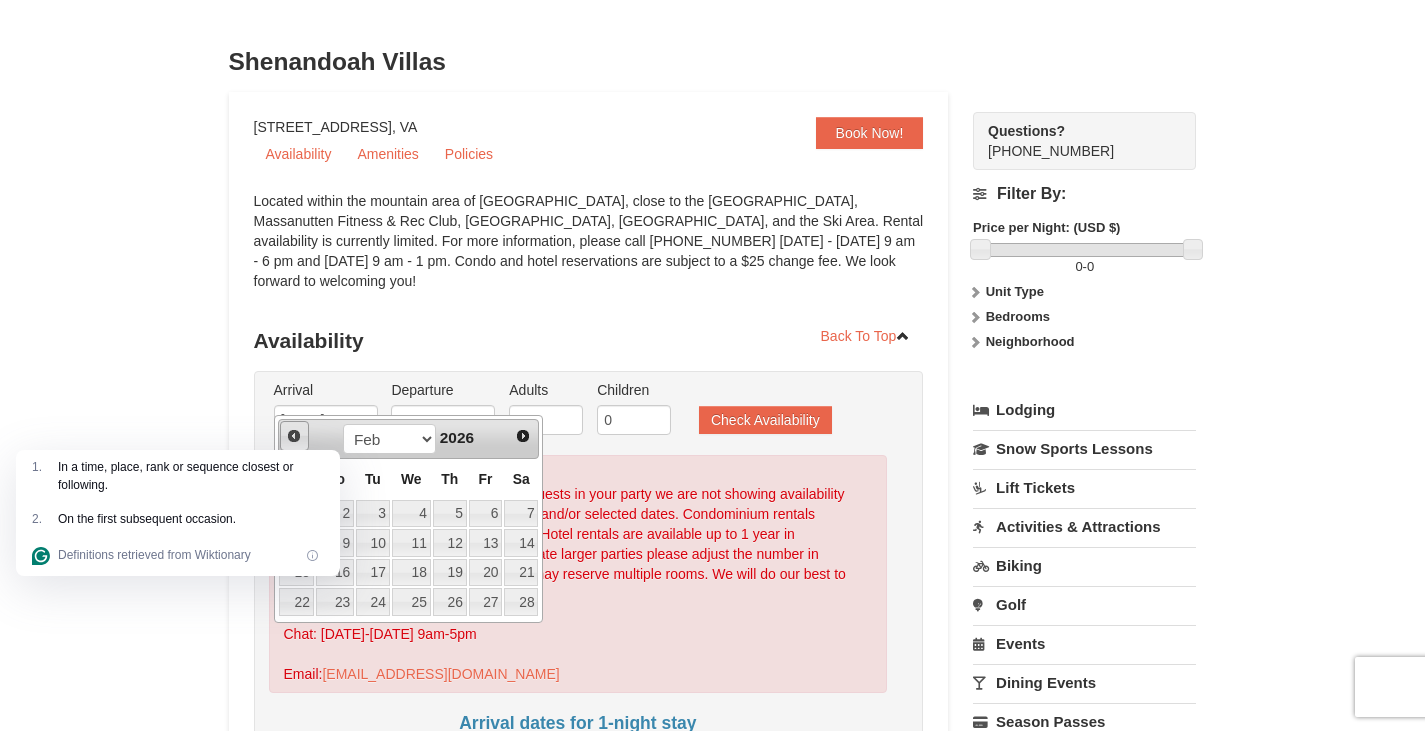 click on "Prev" at bounding box center [295, 436] 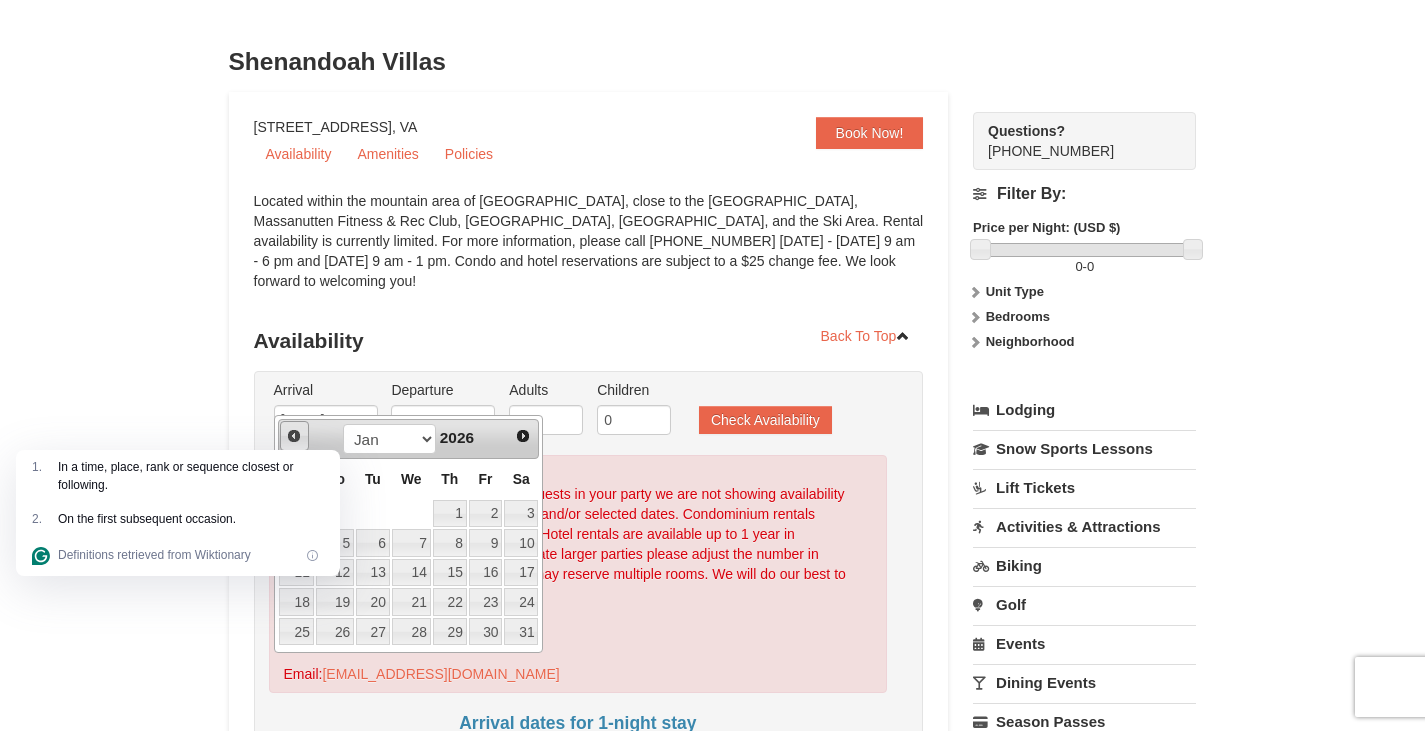 click on "Prev" at bounding box center [295, 436] 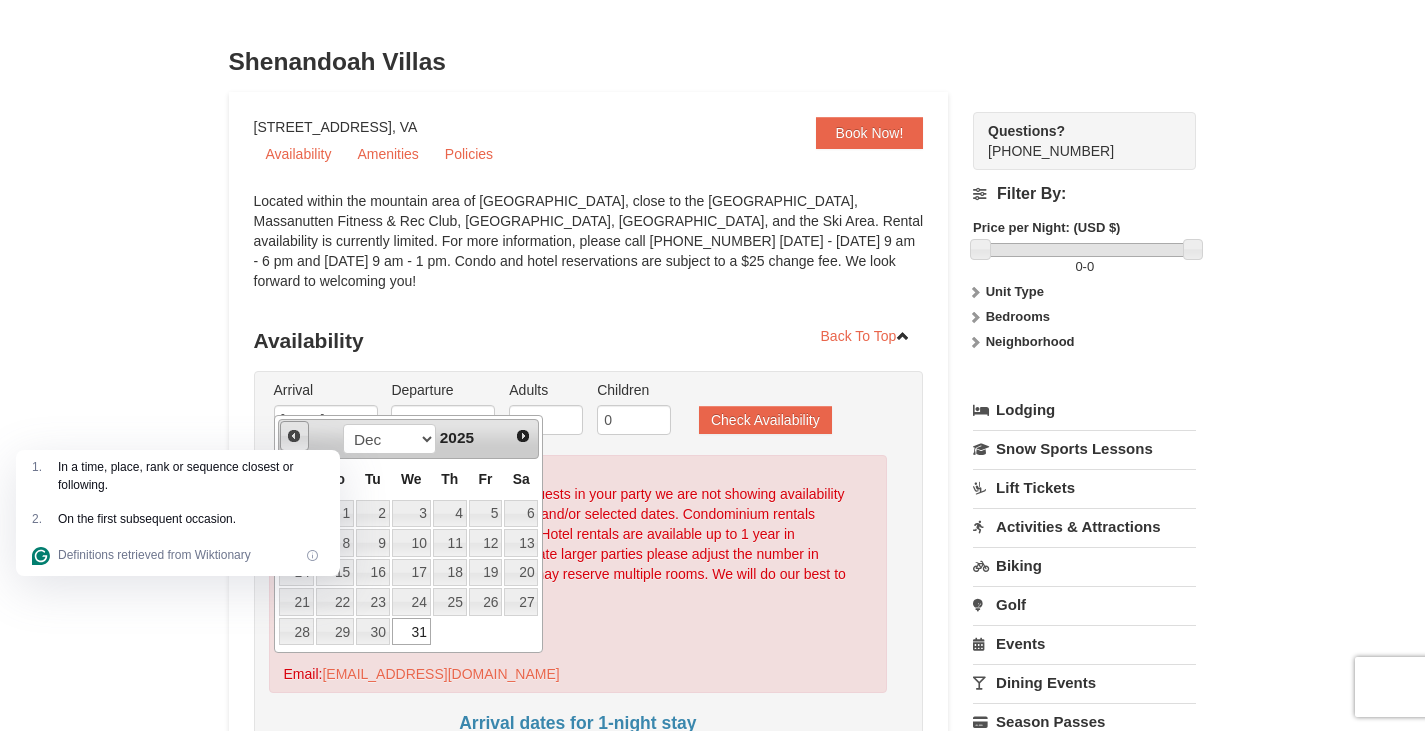 click on "Prev" at bounding box center [295, 436] 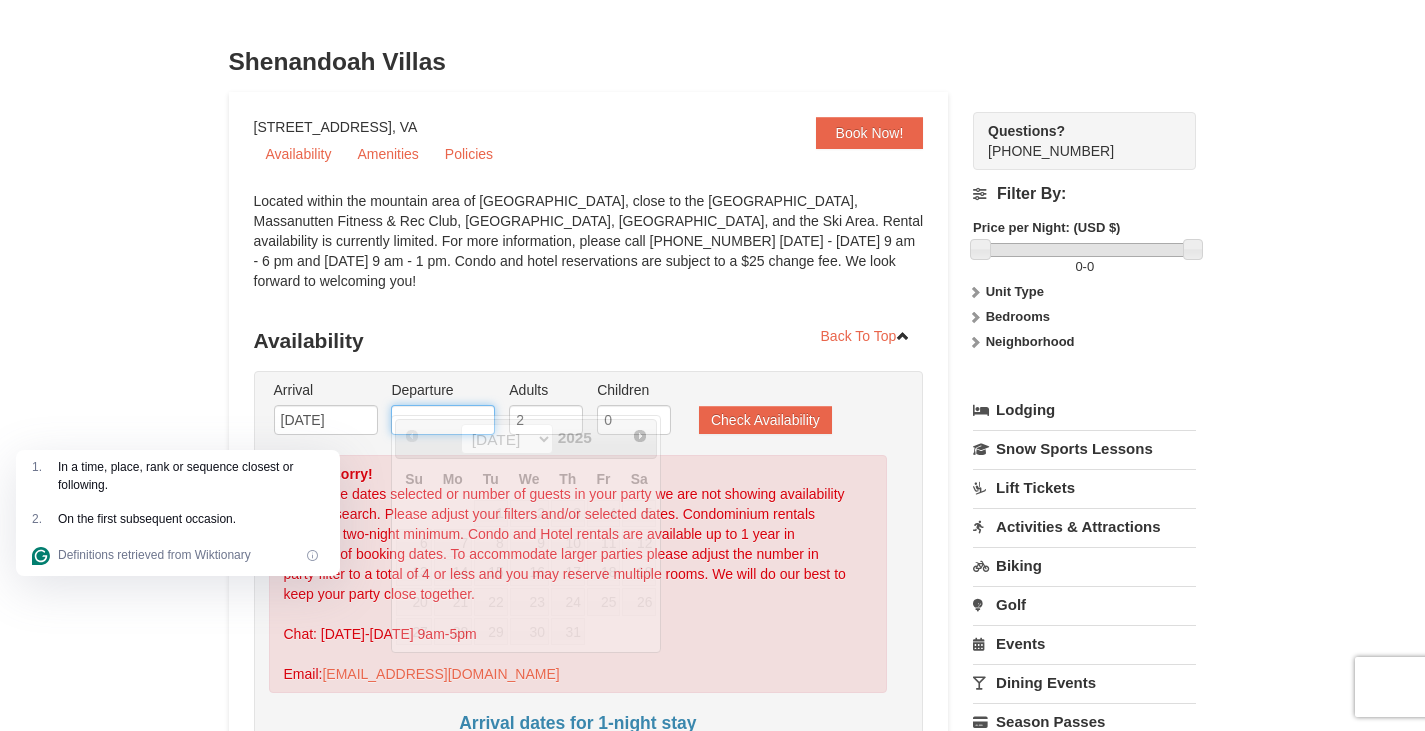 click at bounding box center (443, 420) 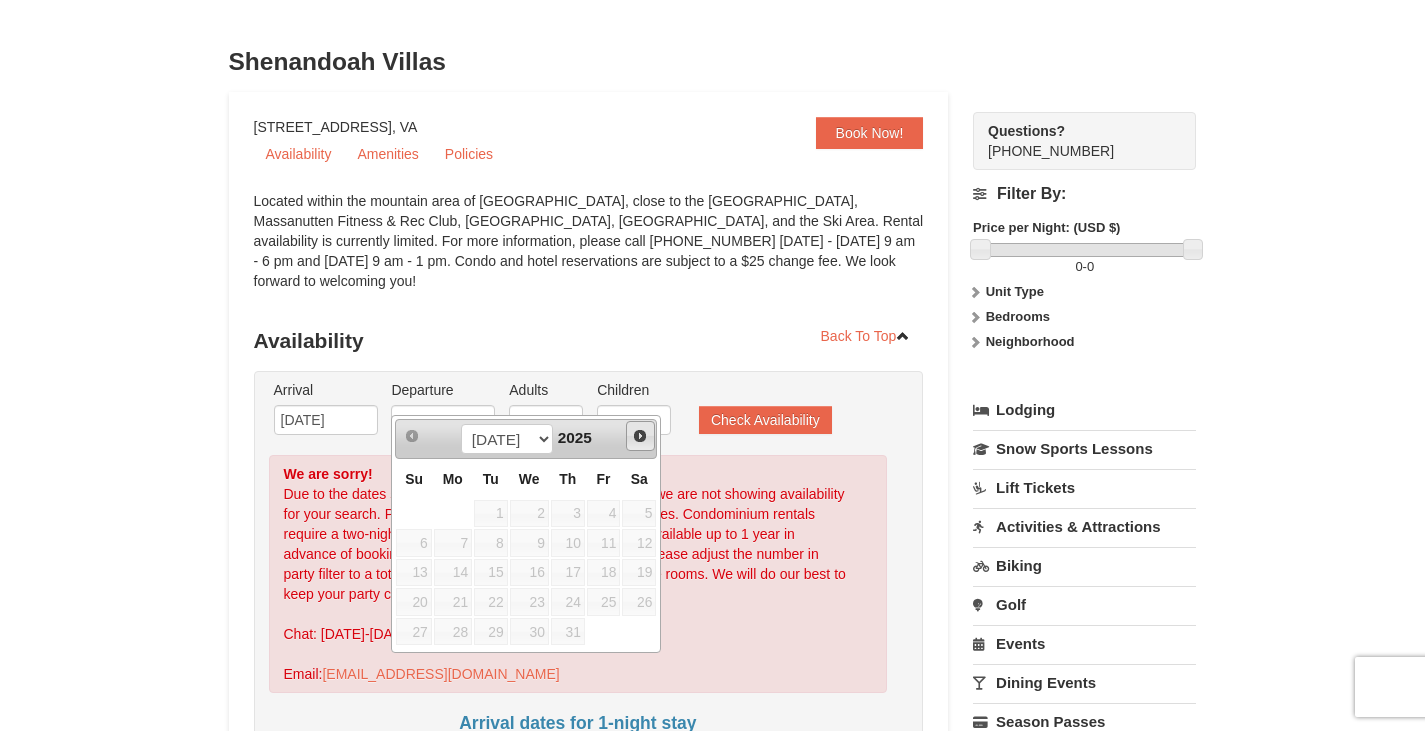 click on "Next" at bounding box center (640, 436) 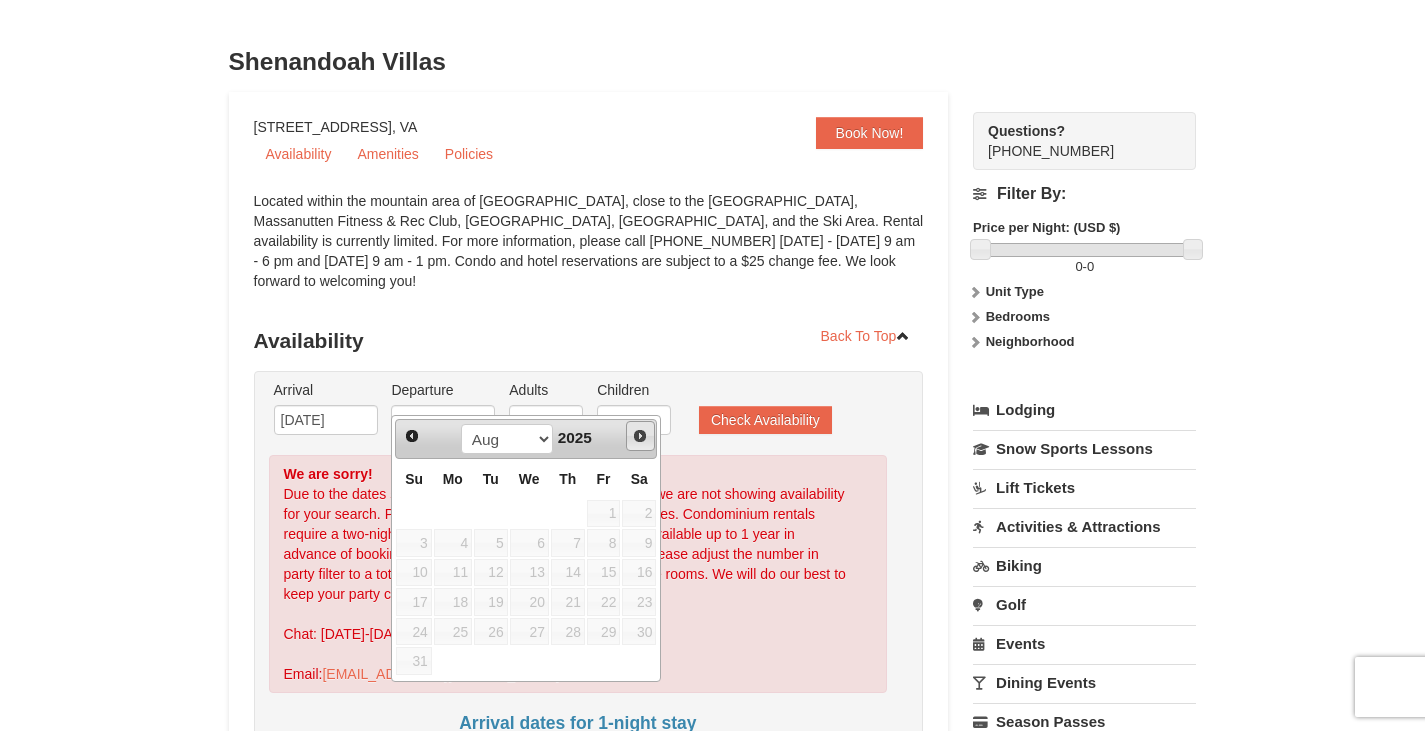 click on "Next" at bounding box center (640, 436) 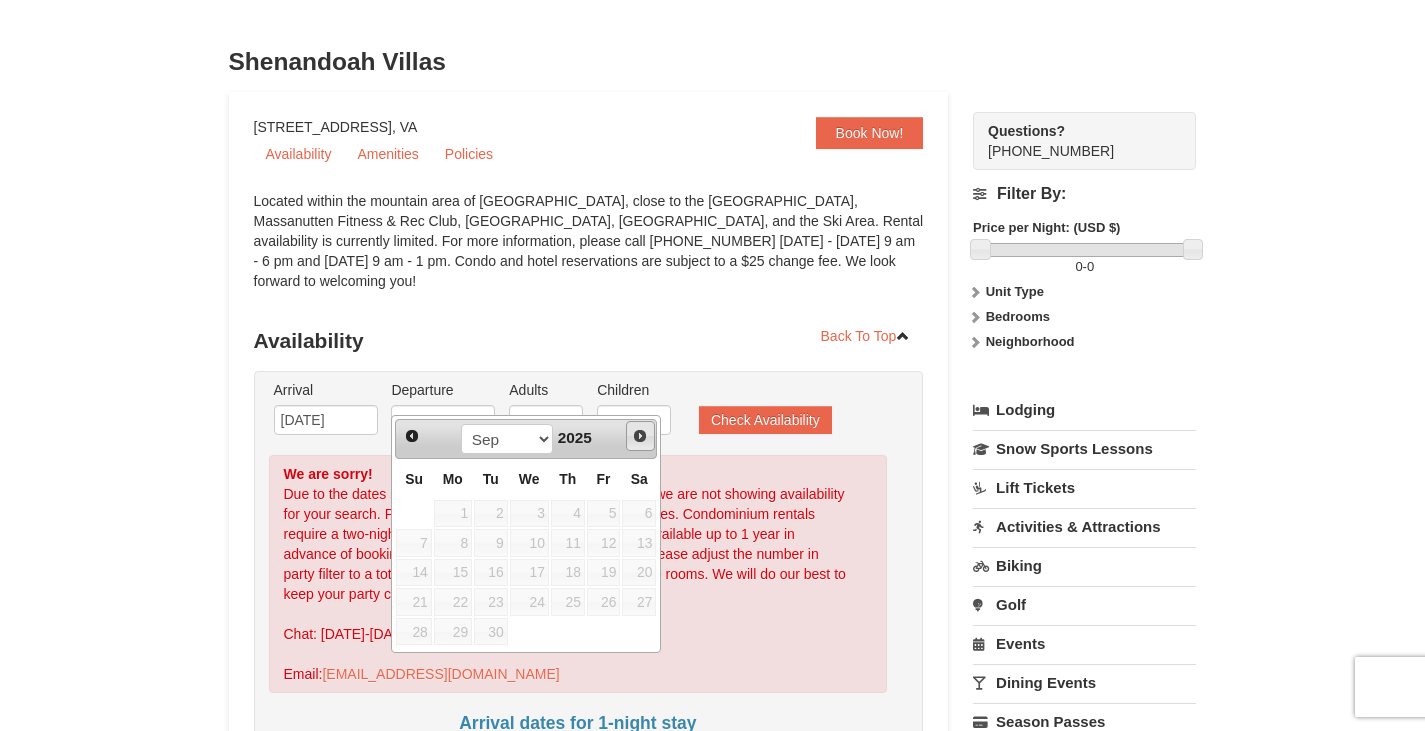 click on "Next" at bounding box center [640, 436] 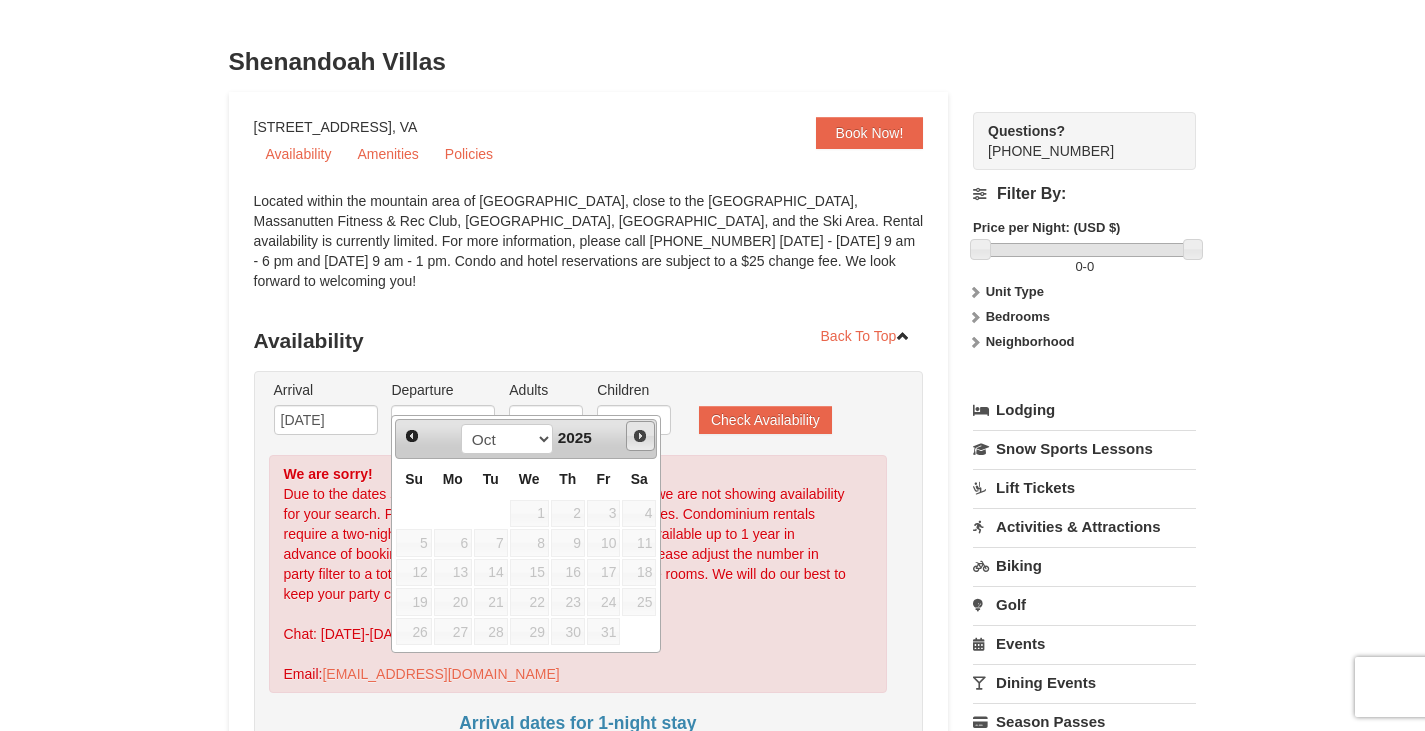 click on "Next" at bounding box center [640, 436] 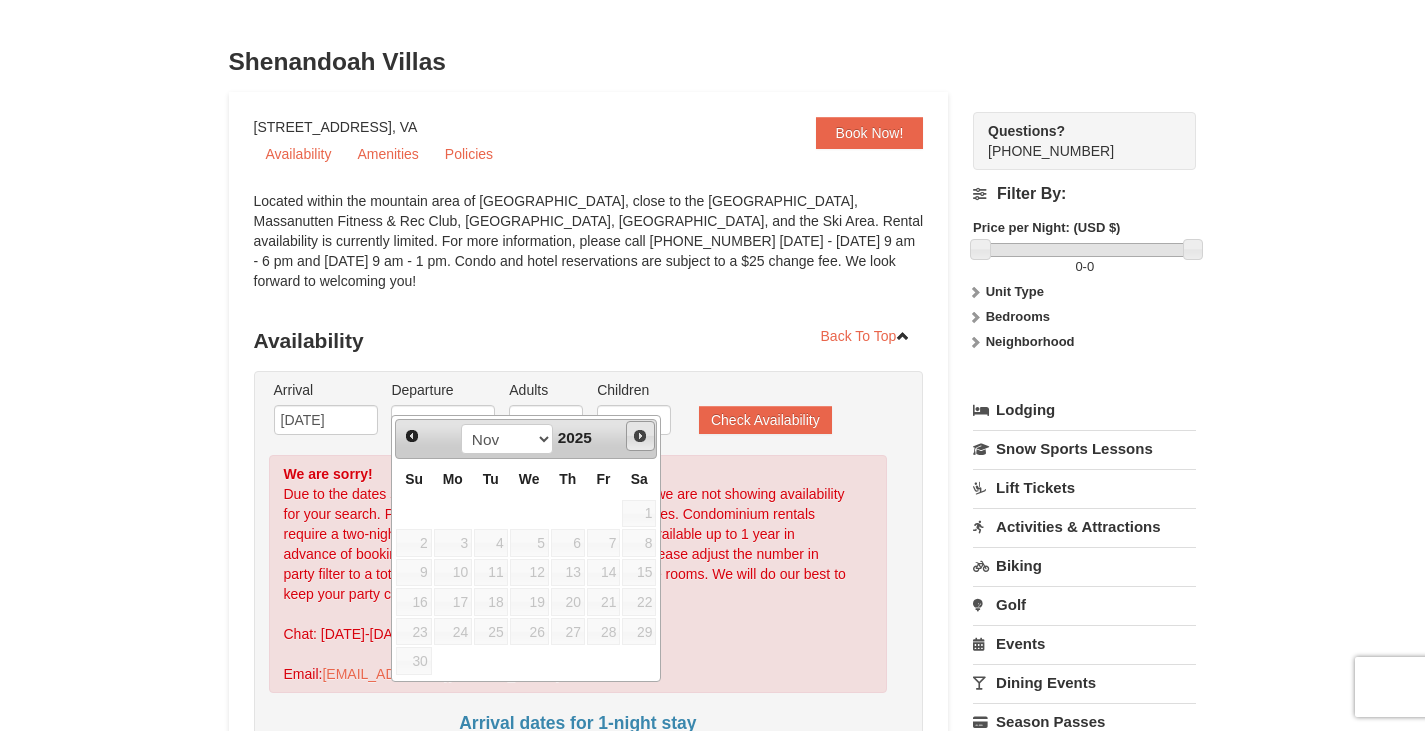 click on "Next" at bounding box center [640, 436] 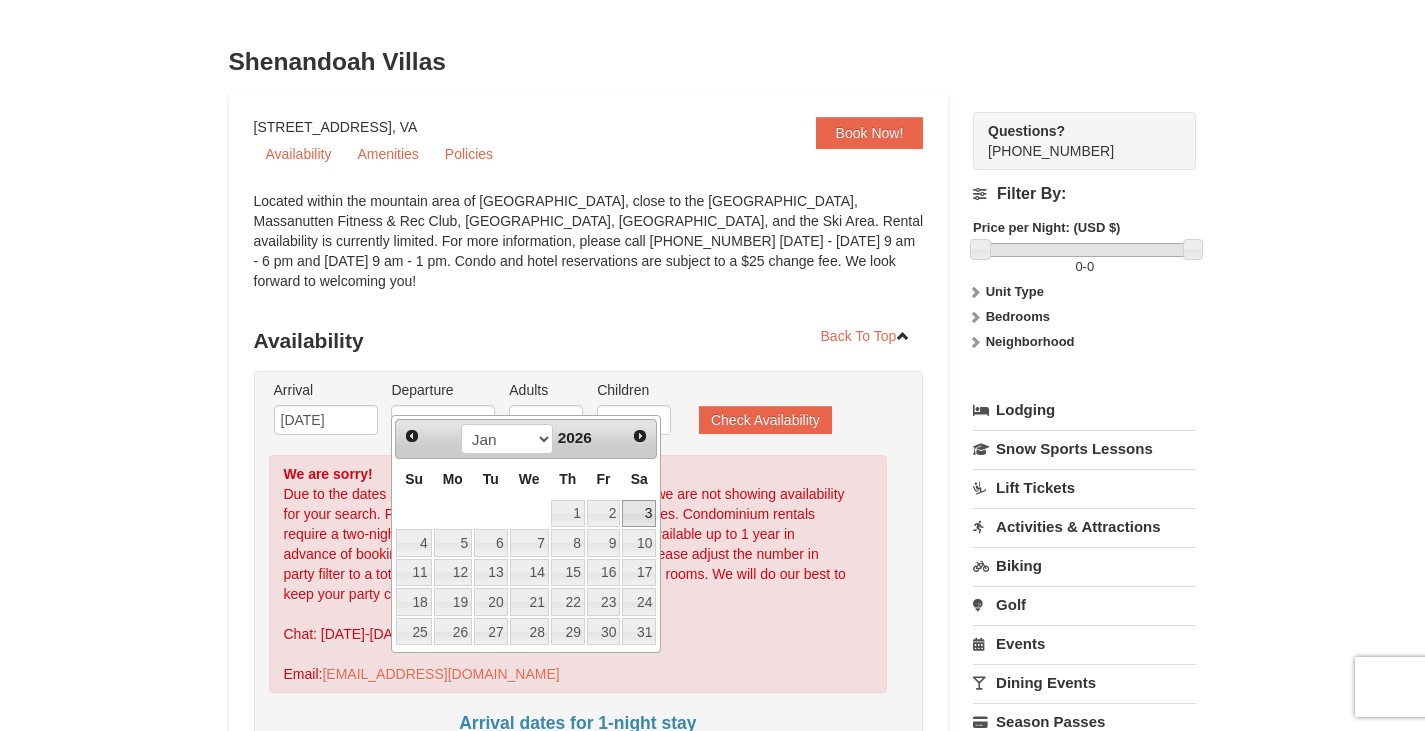 click on "3" at bounding box center (639, 514) 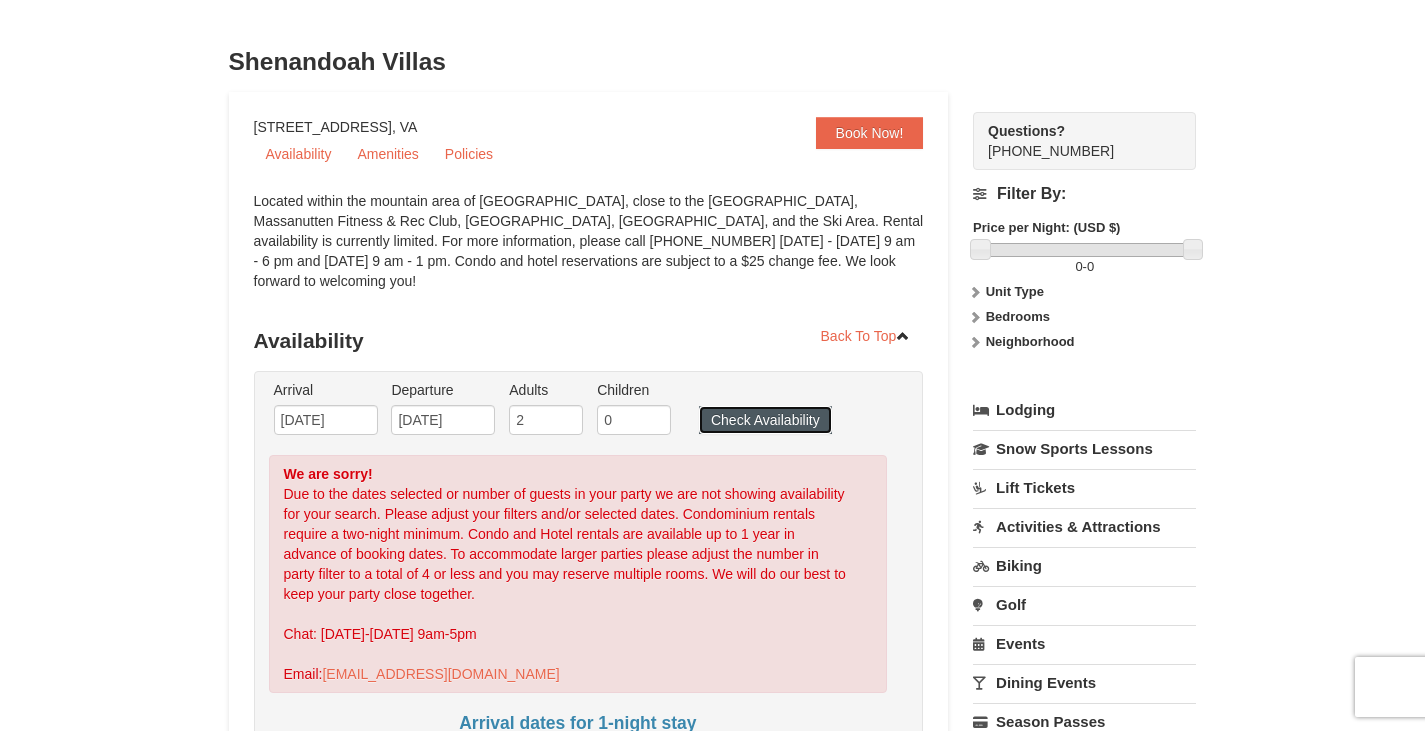 click on "Check Availability" at bounding box center [765, 420] 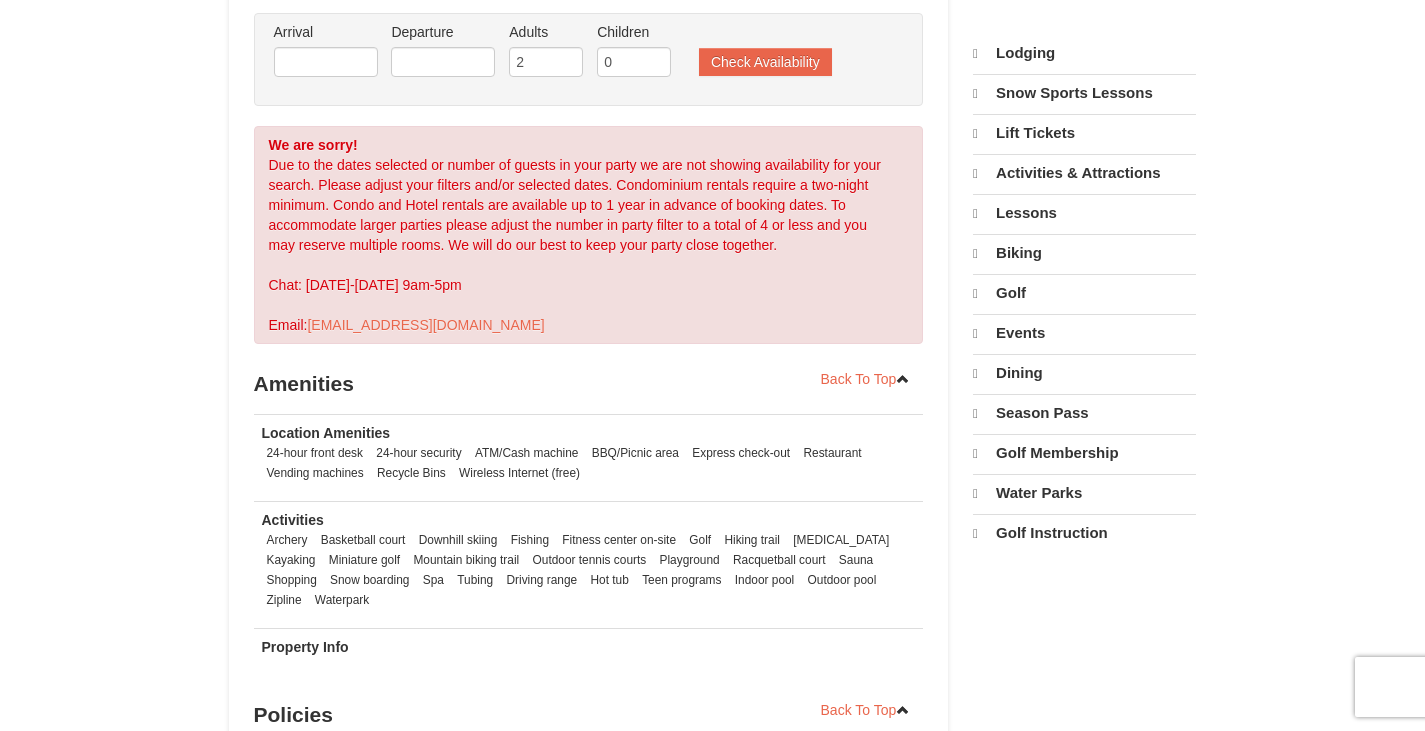 select on "7" 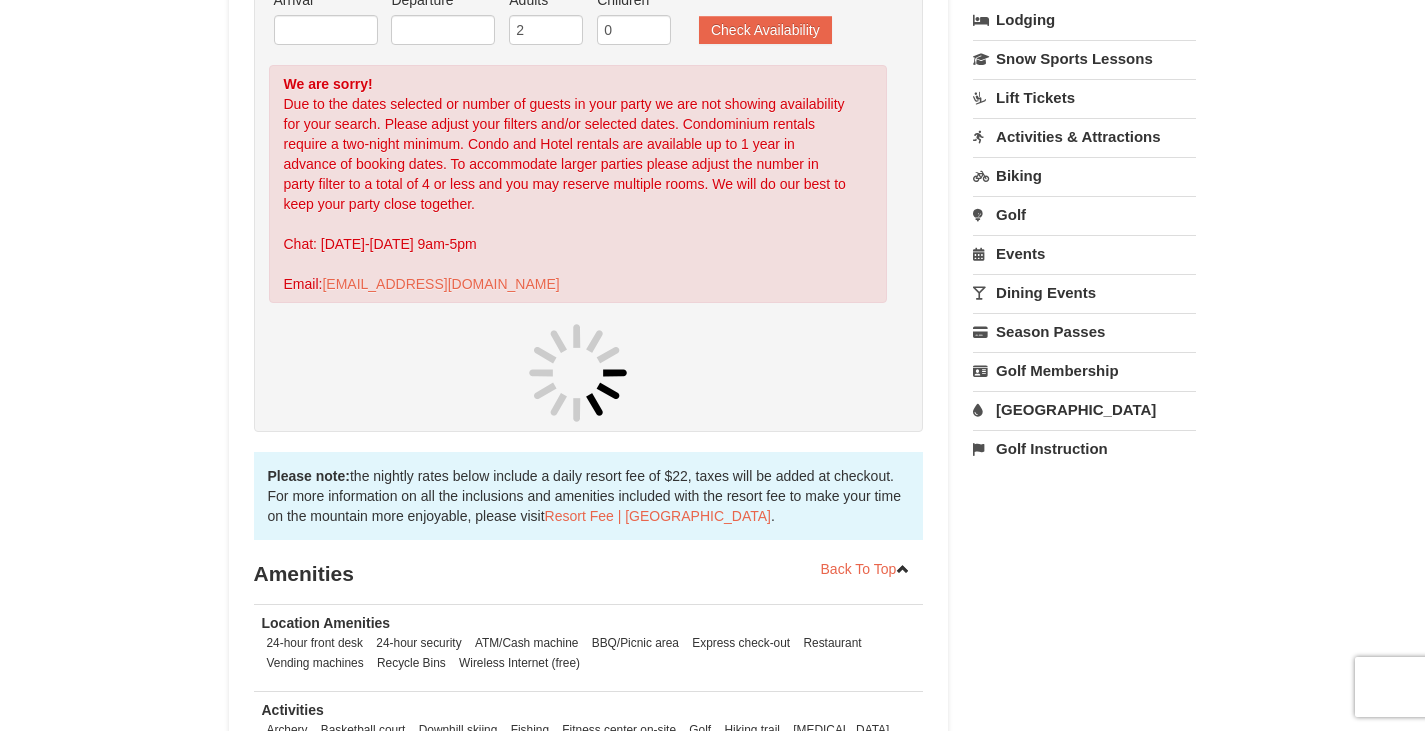 scroll, scrollTop: 0, scrollLeft: 0, axis: both 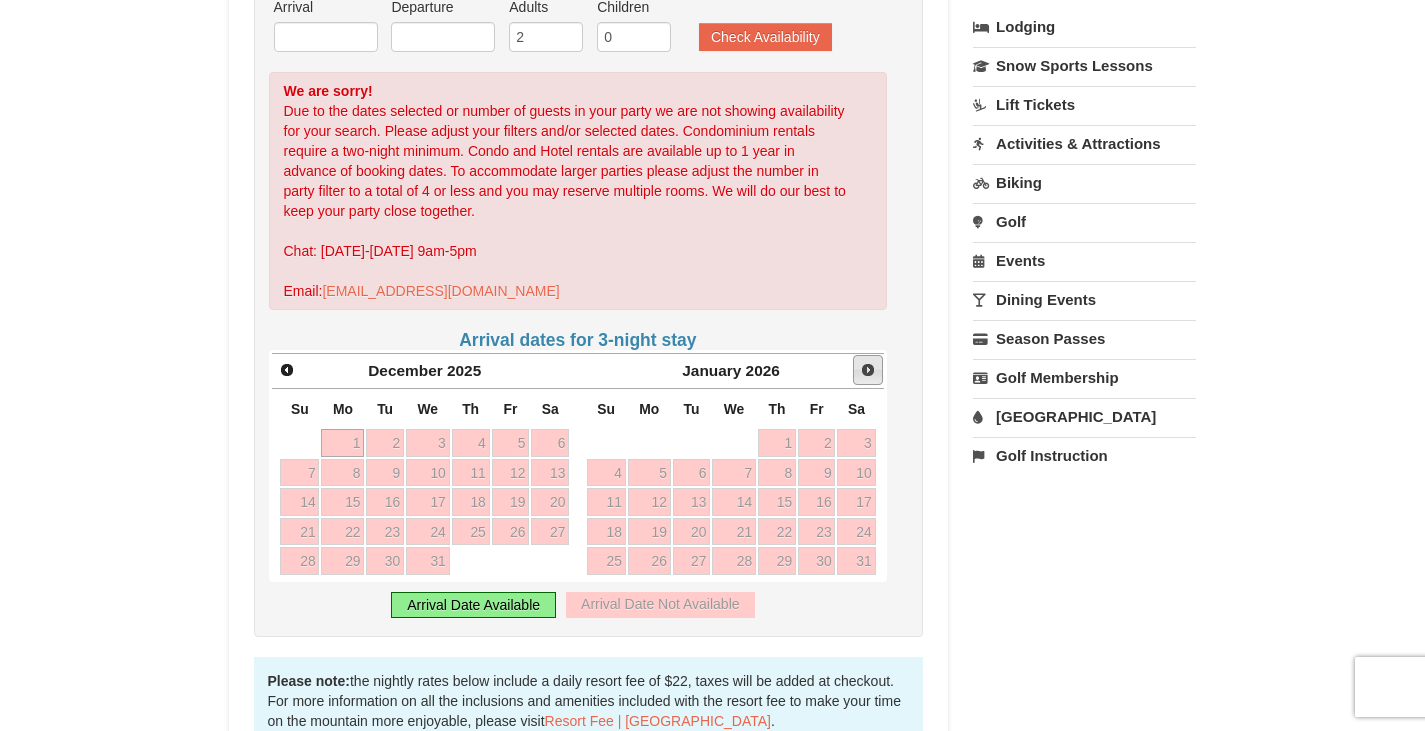 click on "Next" at bounding box center (868, 370) 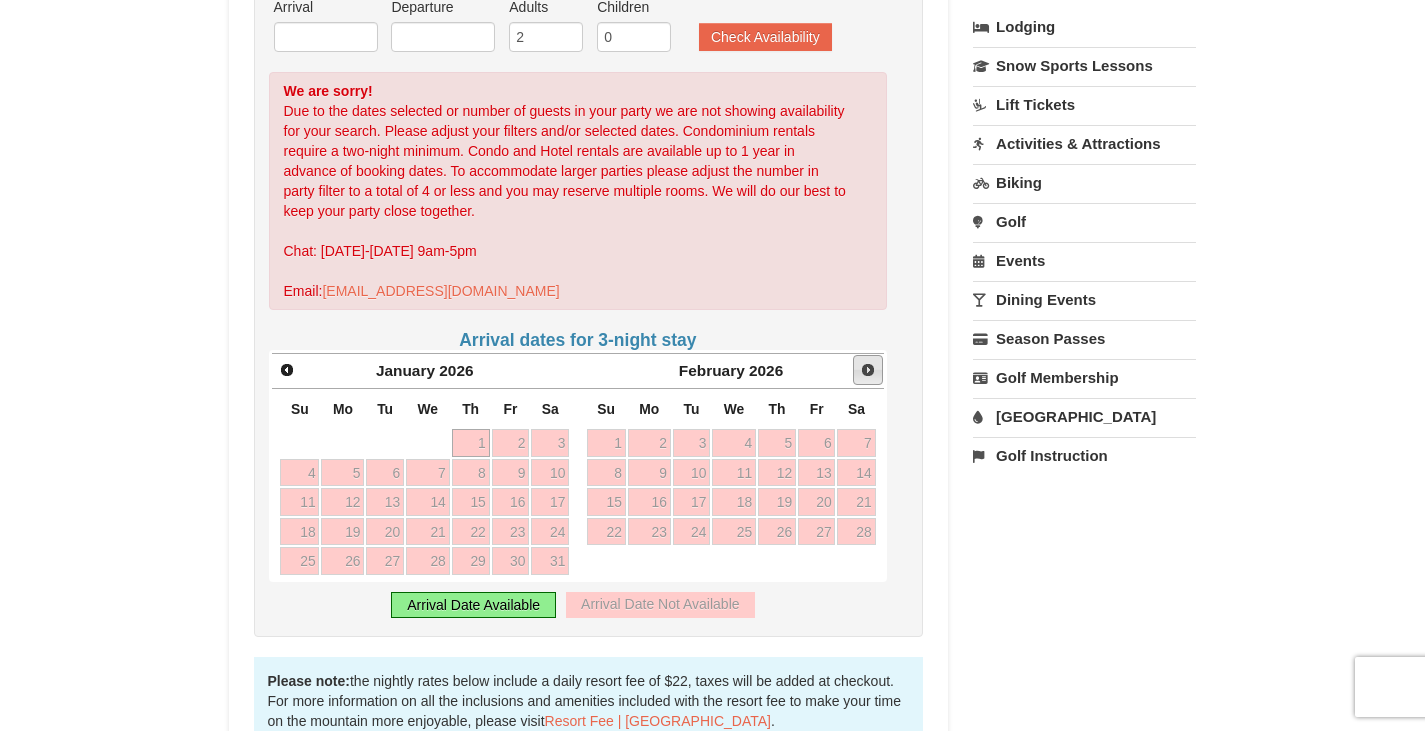 click on "Next" at bounding box center (868, 370) 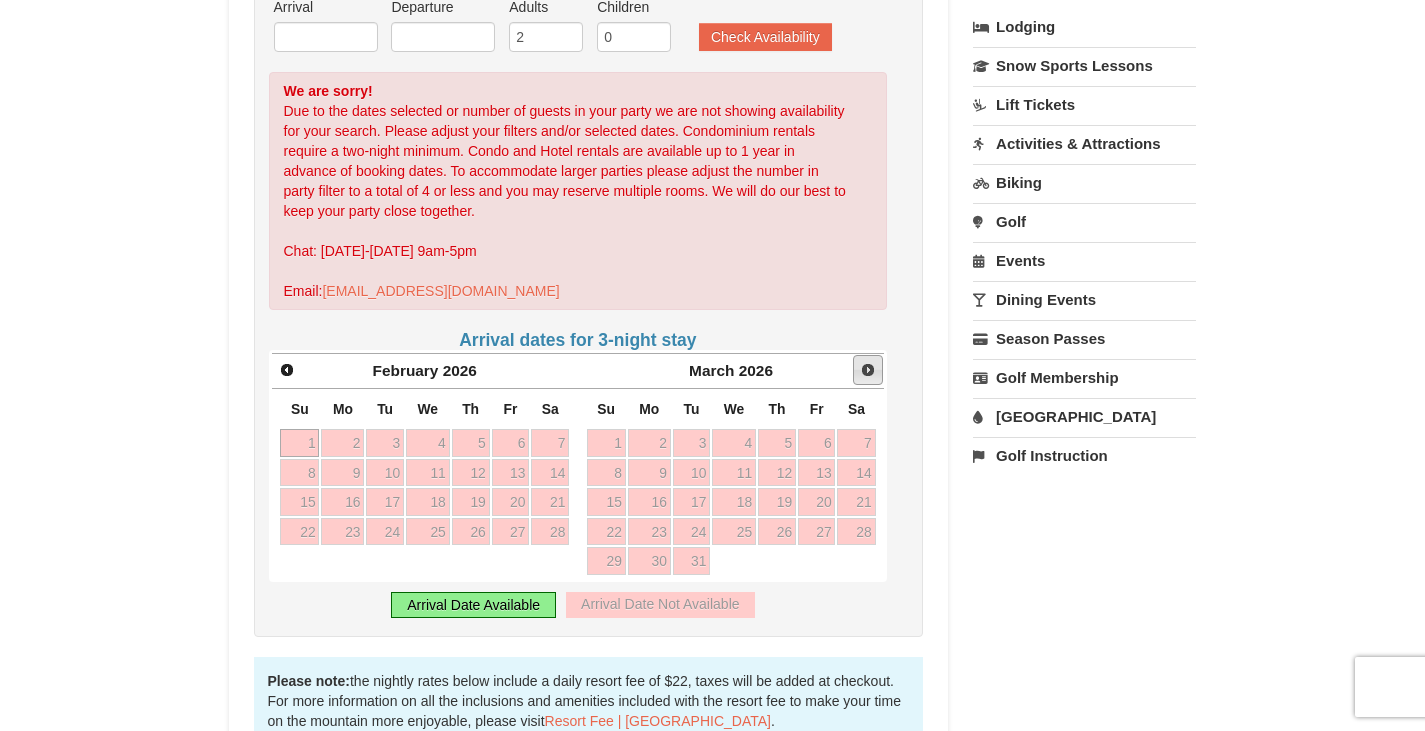 click on "Next" at bounding box center (868, 370) 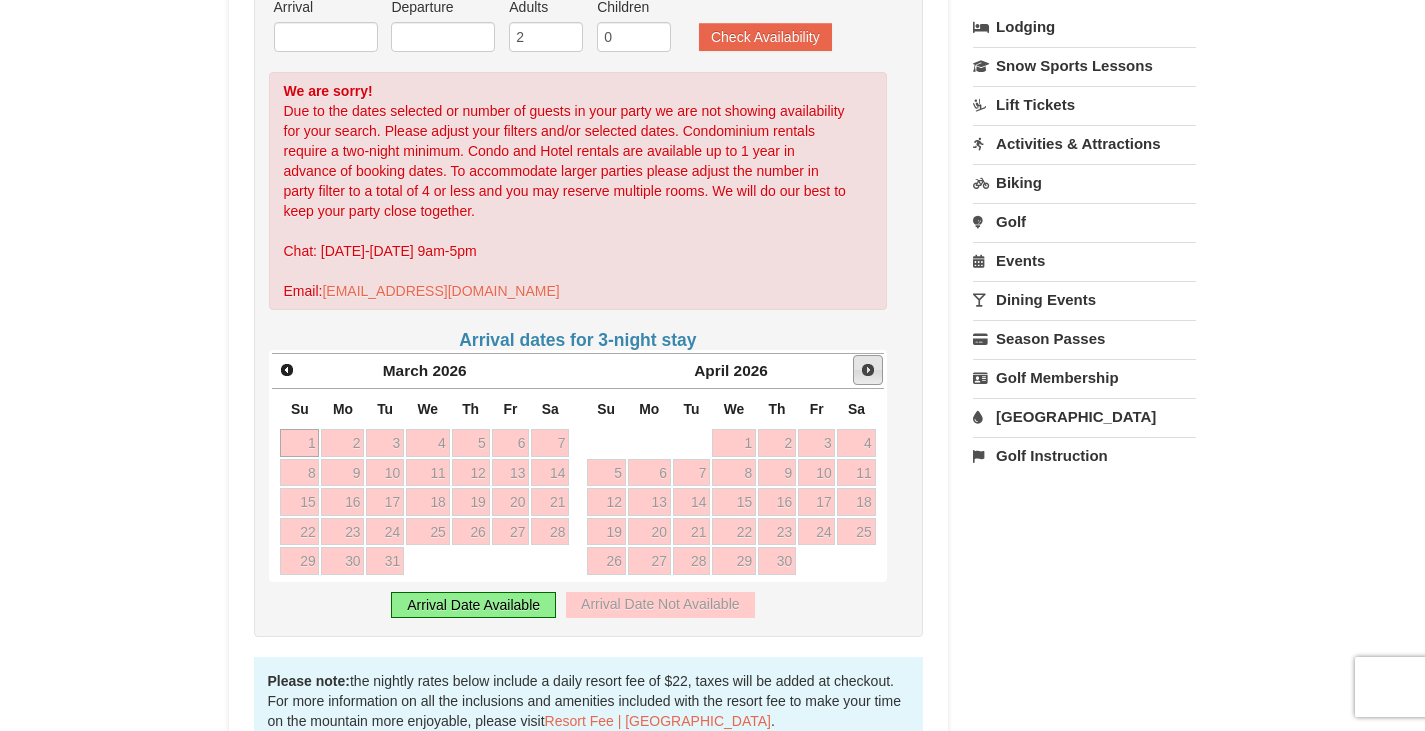 click on "Next" at bounding box center (868, 370) 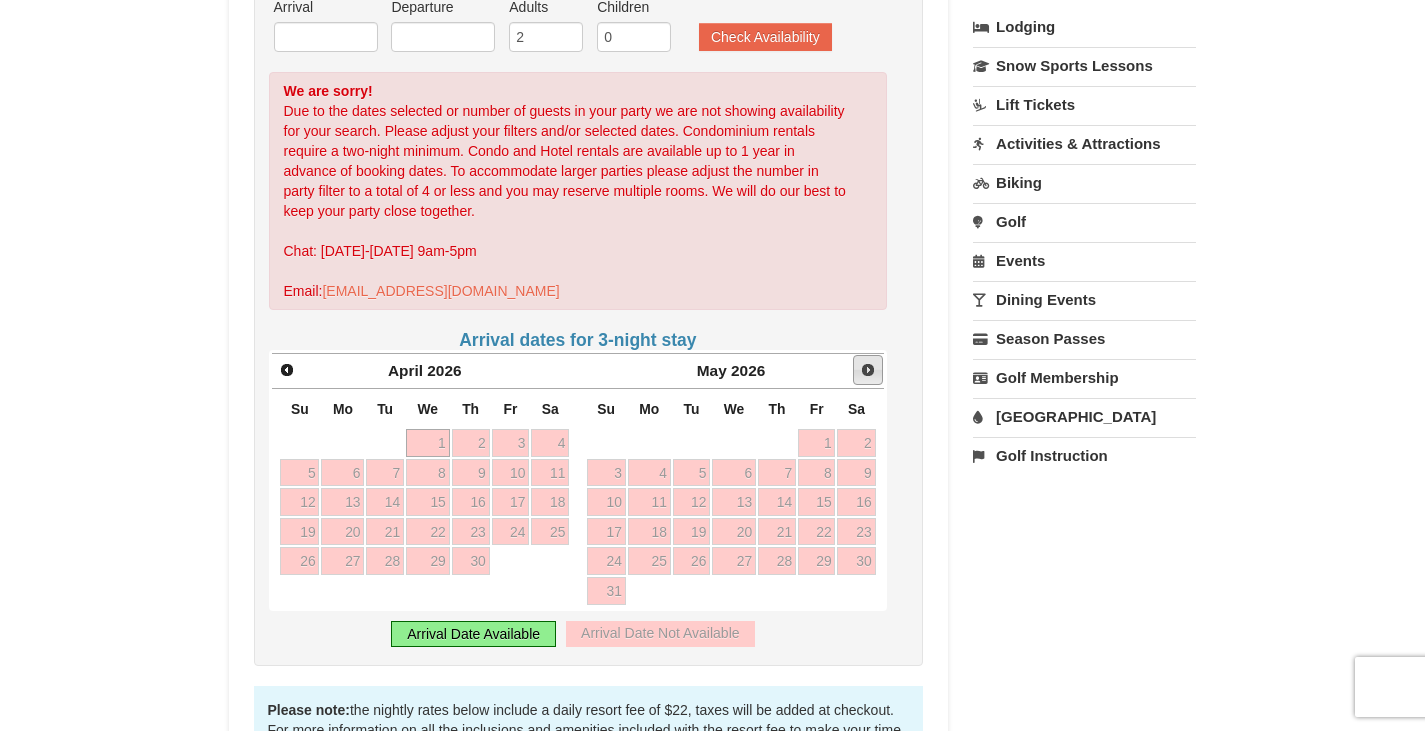 click on "Next" at bounding box center [868, 370] 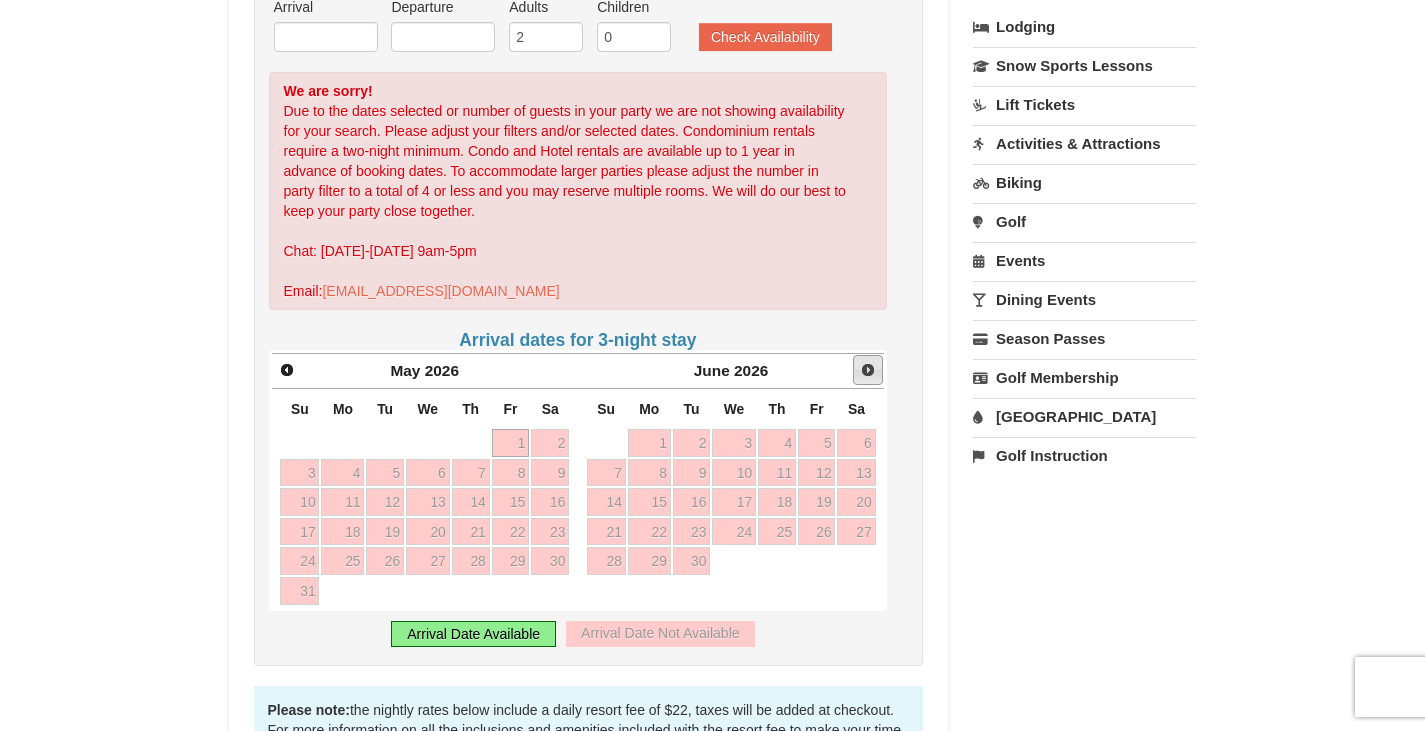click on "Next" at bounding box center [868, 370] 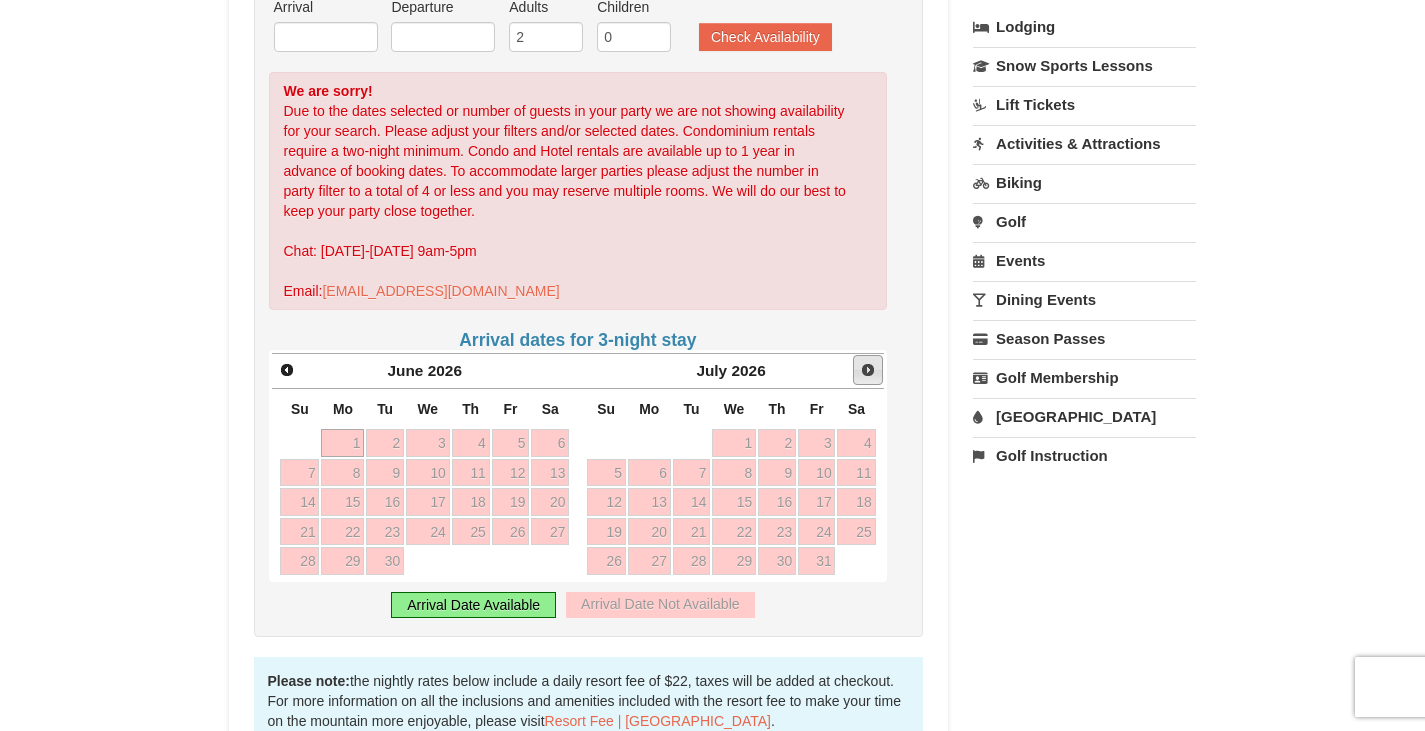 click on "Next" at bounding box center [868, 370] 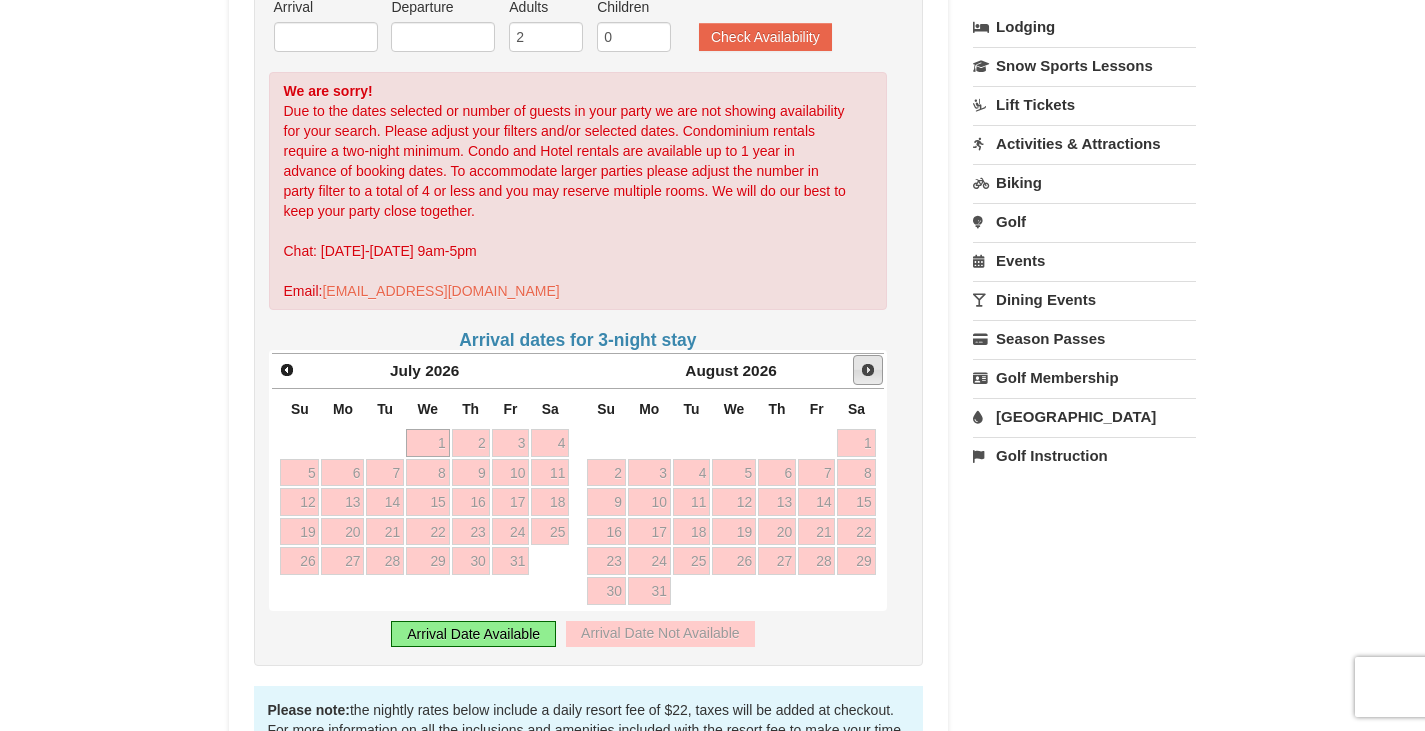 click on "Next" at bounding box center (868, 370) 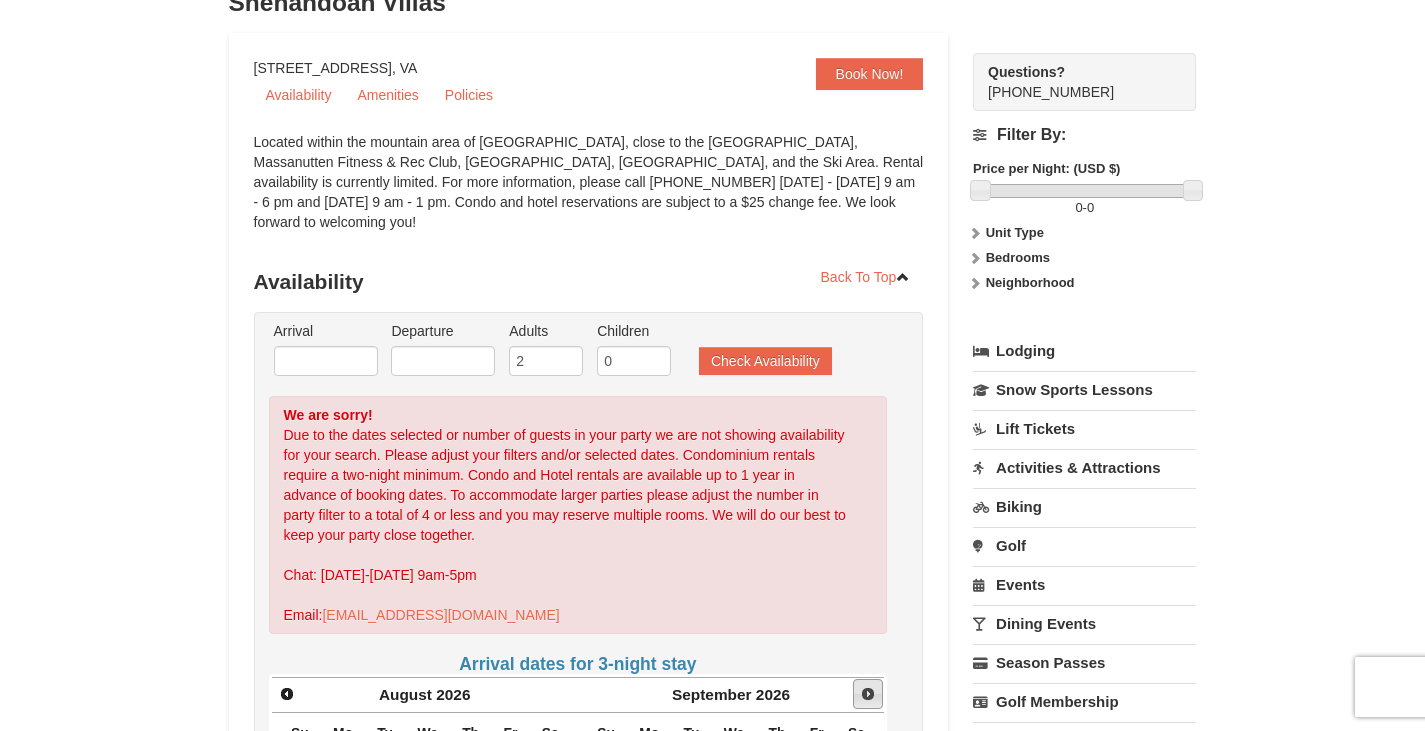 scroll, scrollTop: 0, scrollLeft: 0, axis: both 